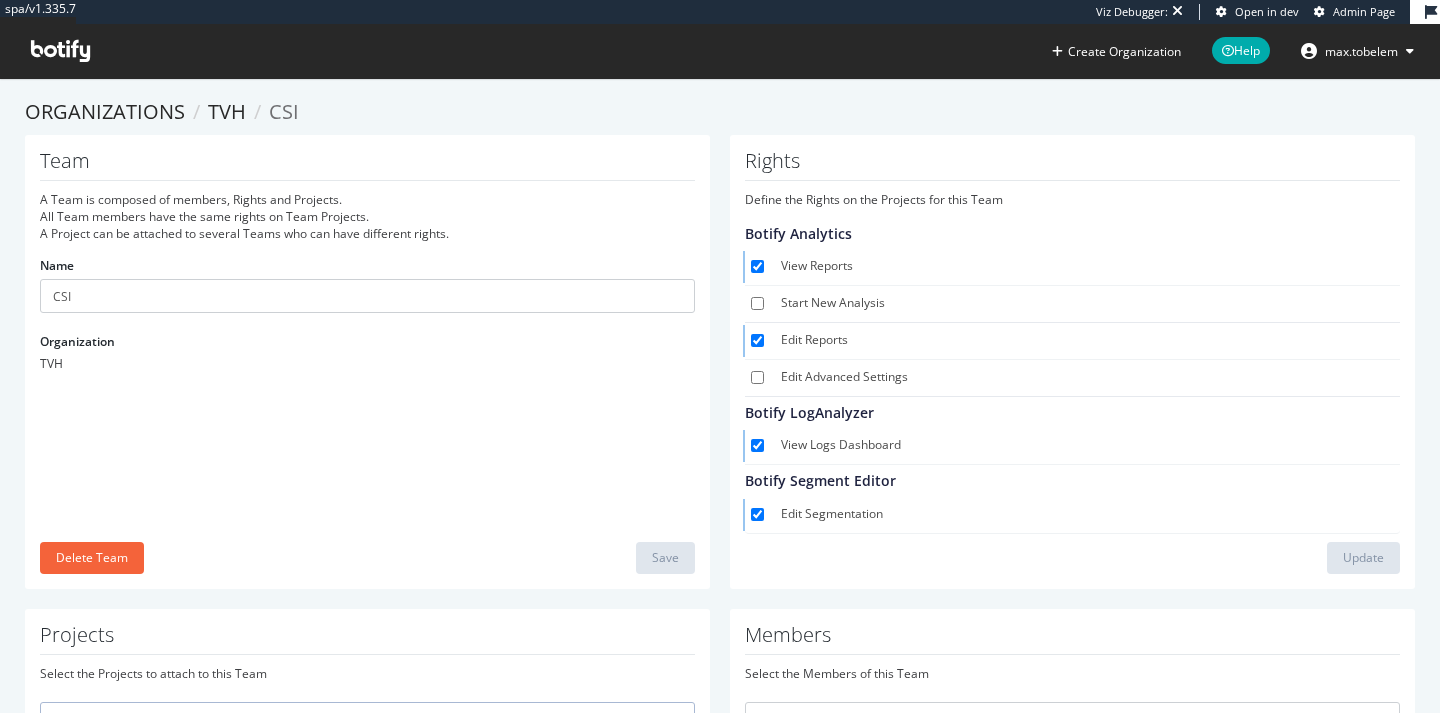 scroll, scrollTop: 0, scrollLeft: 0, axis: both 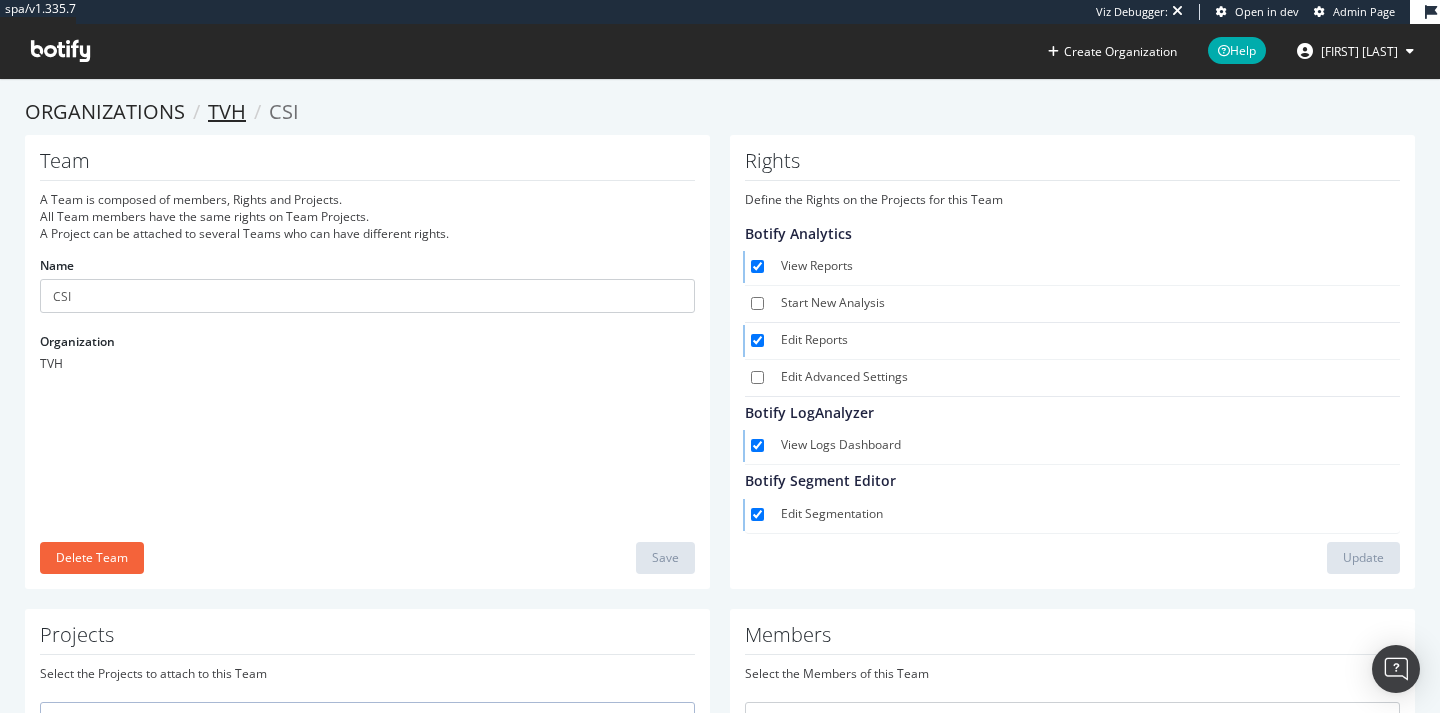 click on "TVH" at bounding box center (227, 111) 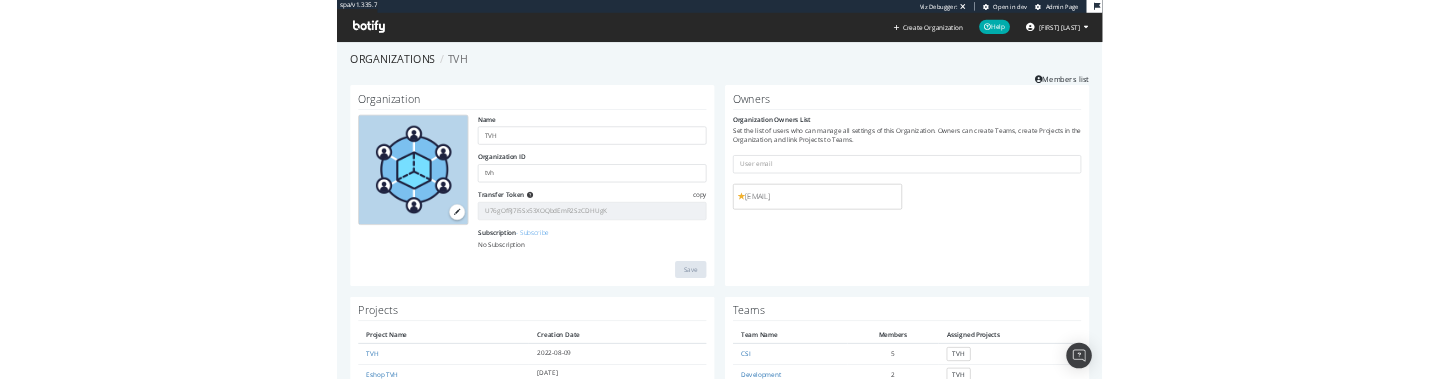 scroll, scrollTop: 0, scrollLeft: 0, axis: both 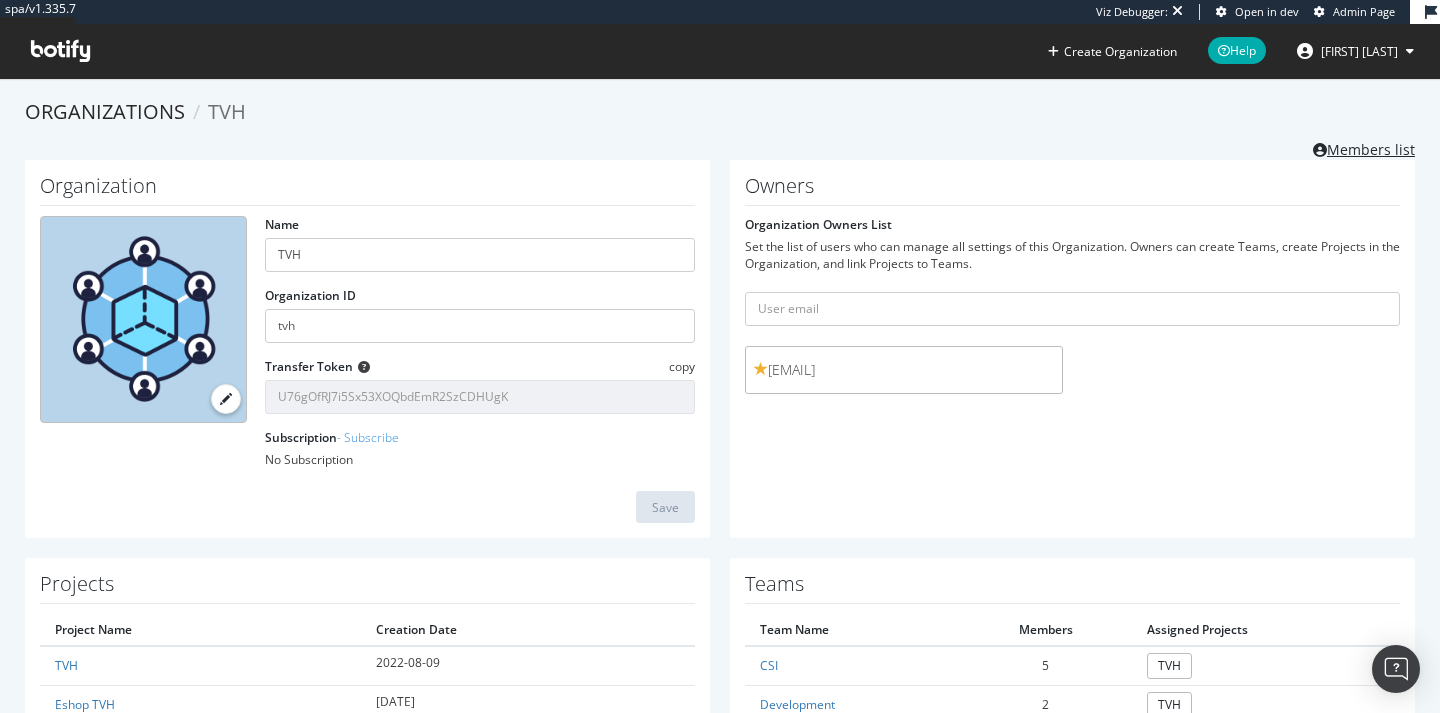 click on "Members list" at bounding box center (1364, 147) 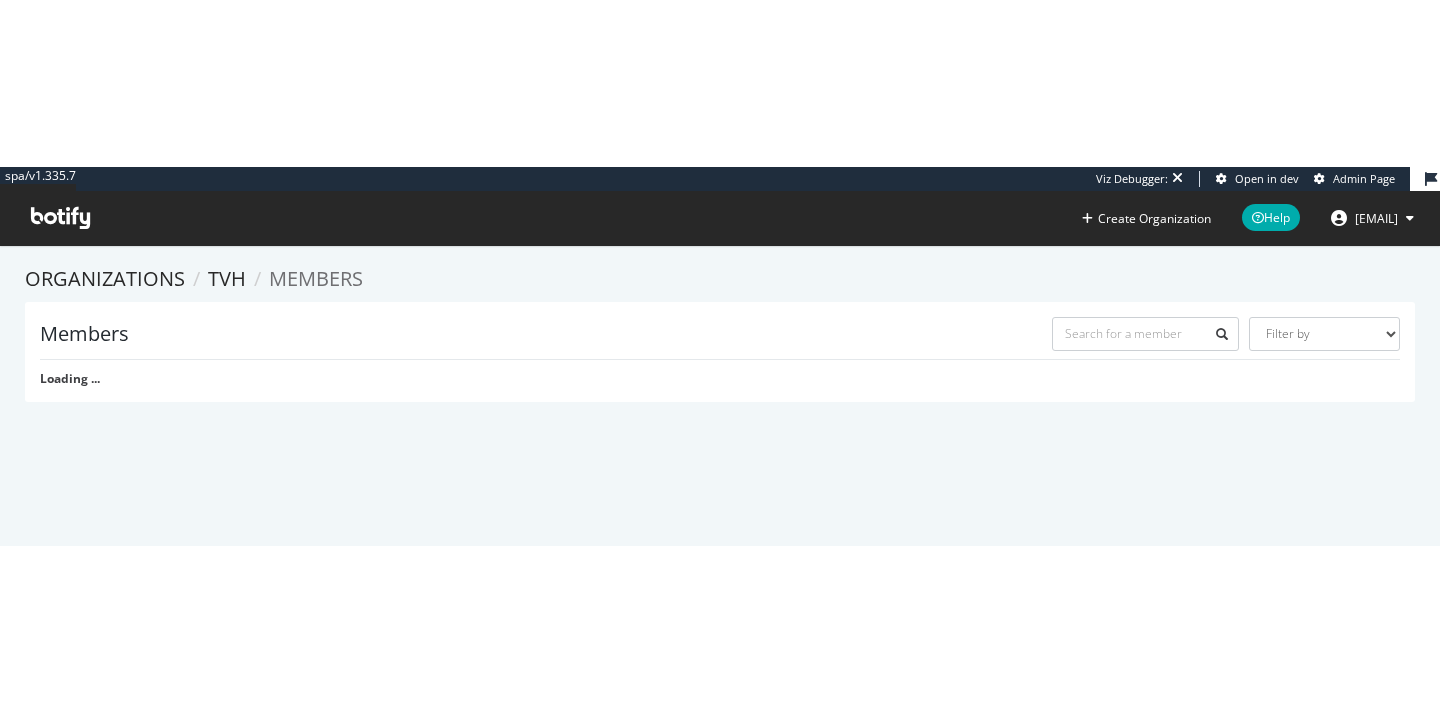 scroll, scrollTop: 0, scrollLeft: 0, axis: both 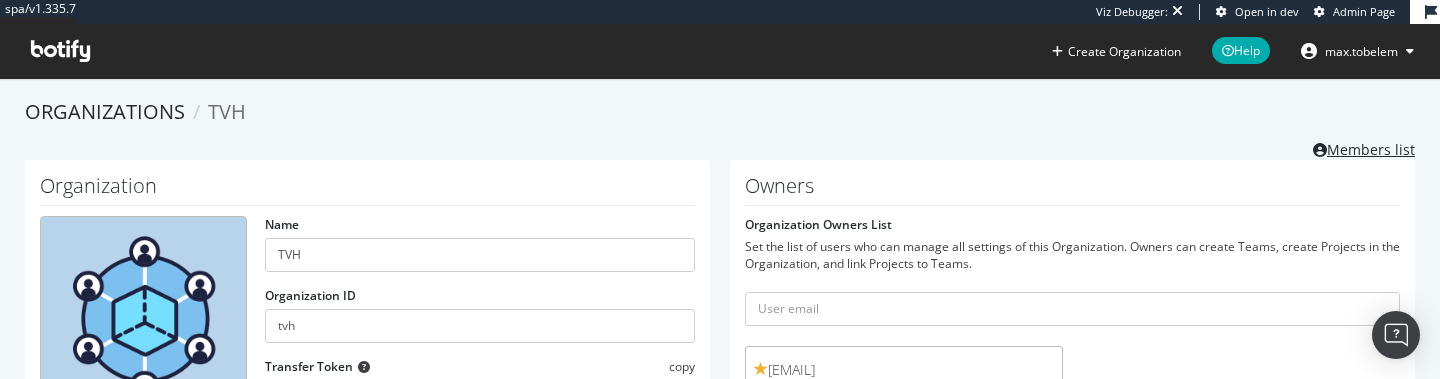 click on "Members list" at bounding box center (1364, 147) 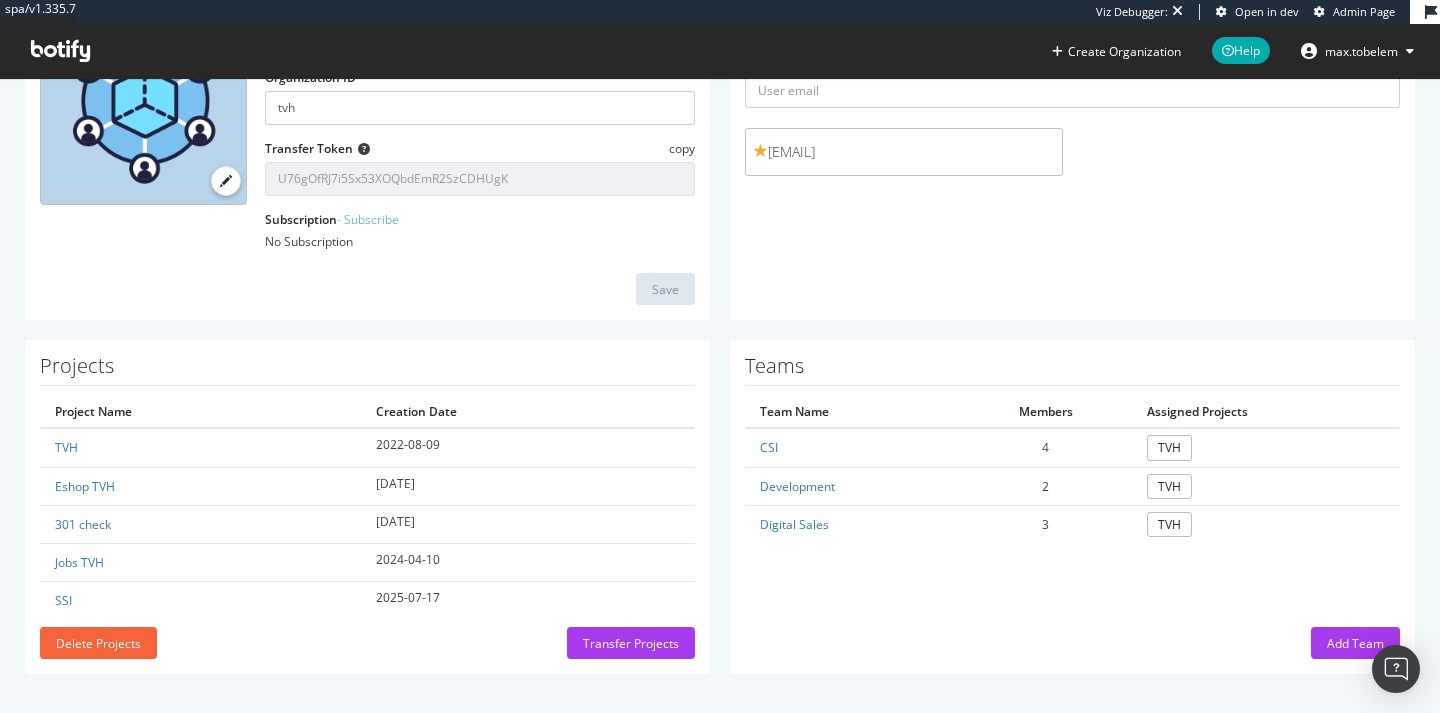 scroll, scrollTop: 217, scrollLeft: 0, axis: vertical 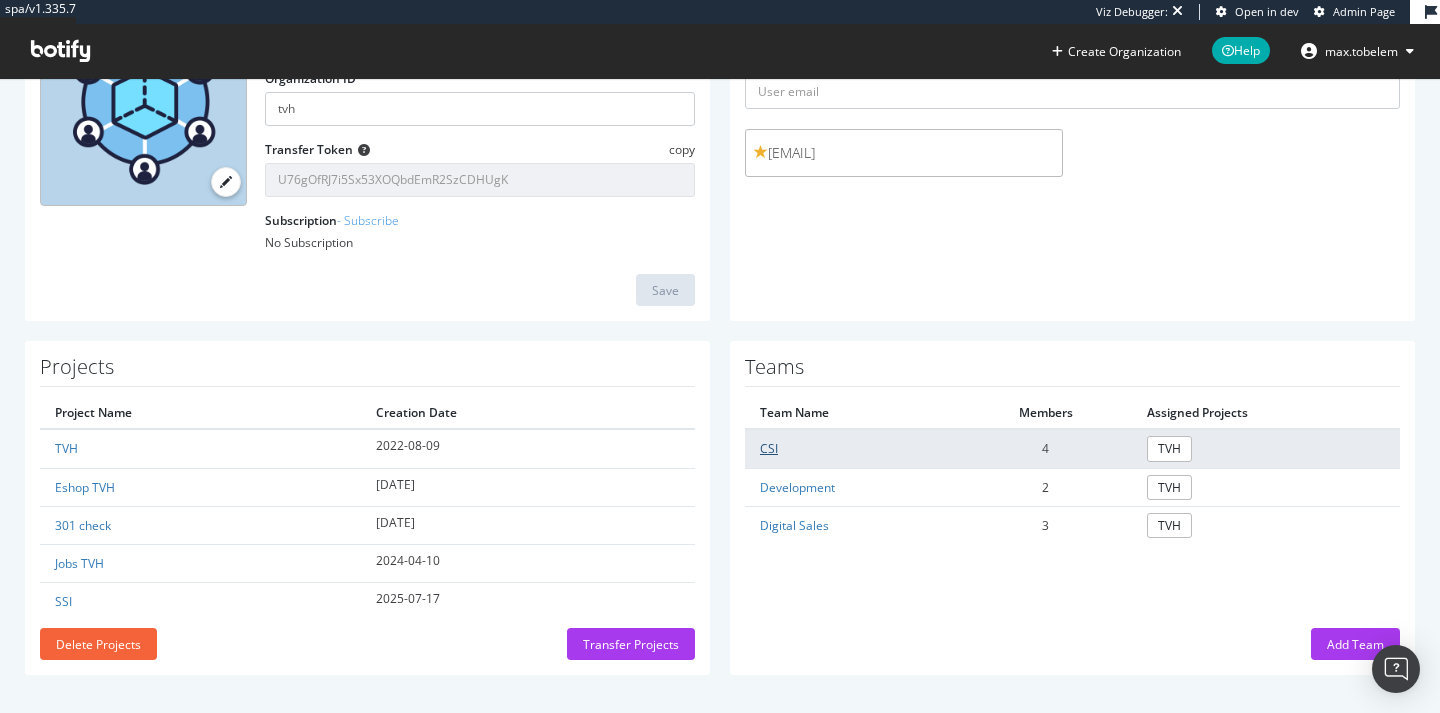 click on "CSI" at bounding box center (769, 448) 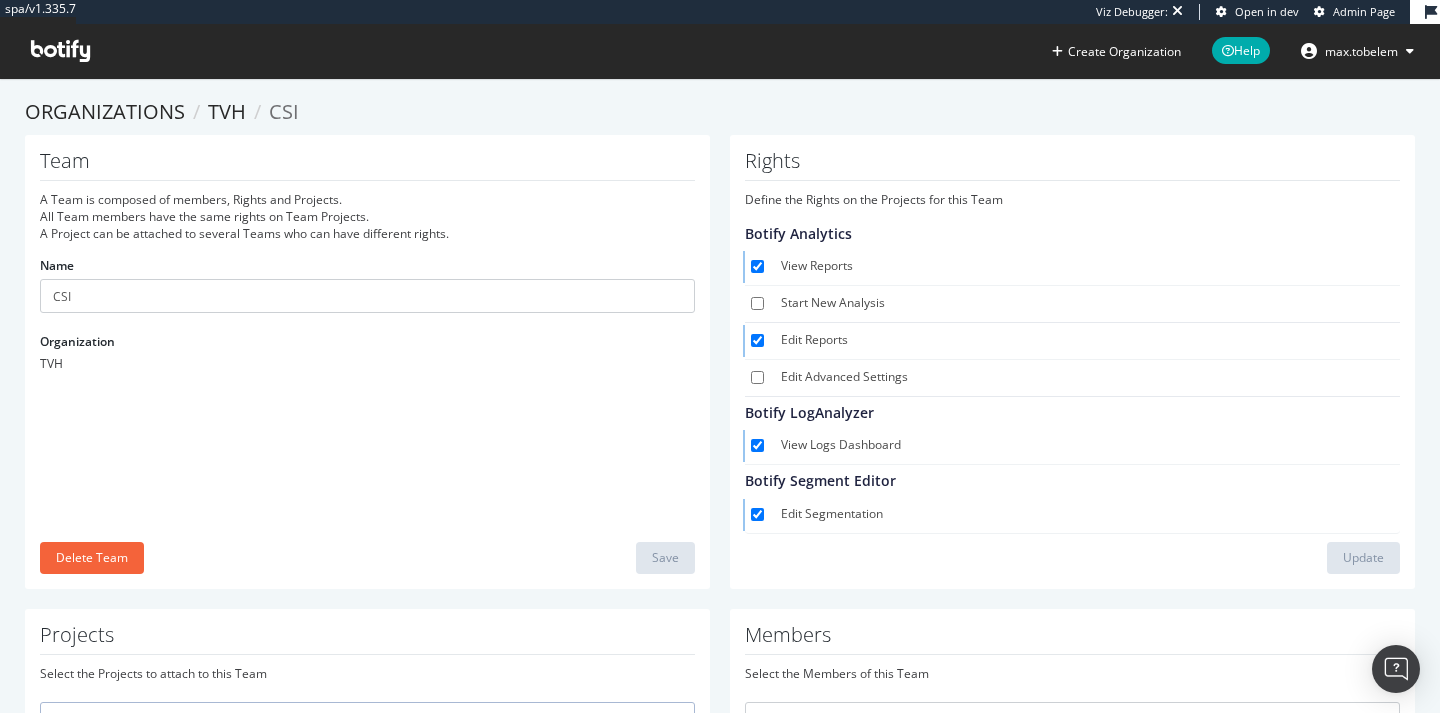 scroll, scrollTop: 0, scrollLeft: 0, axis: both 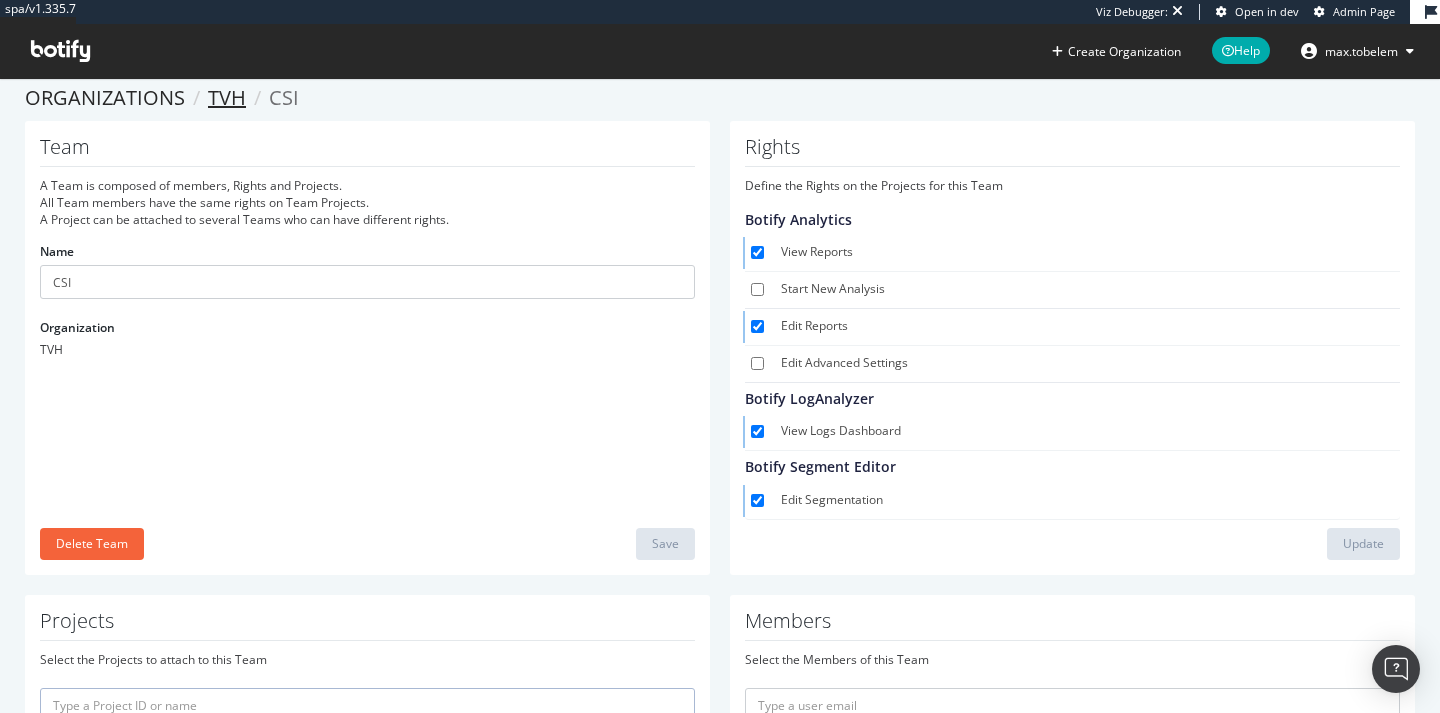 click on "TVH" at bounding box center (227, 97) 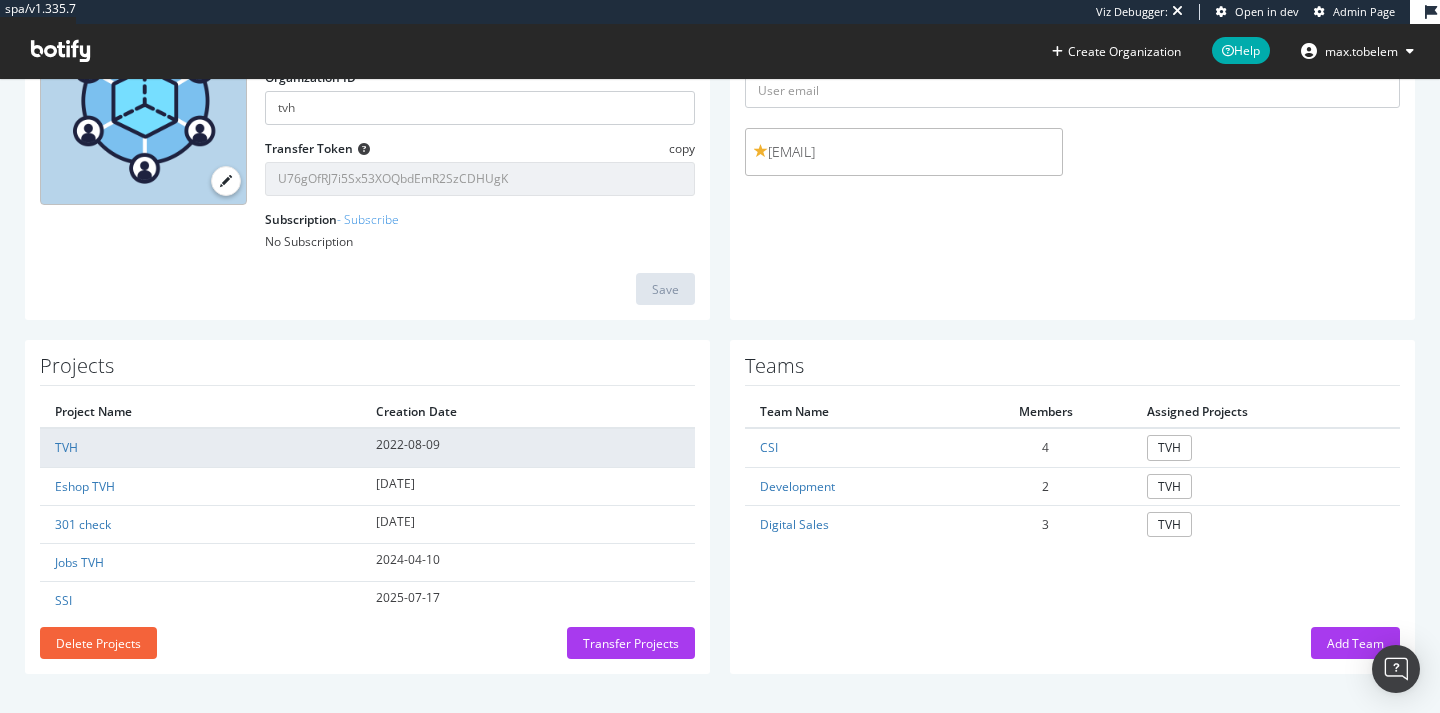 scroll, scrollTop: 217, scrollLeft: 0, axis: vertical 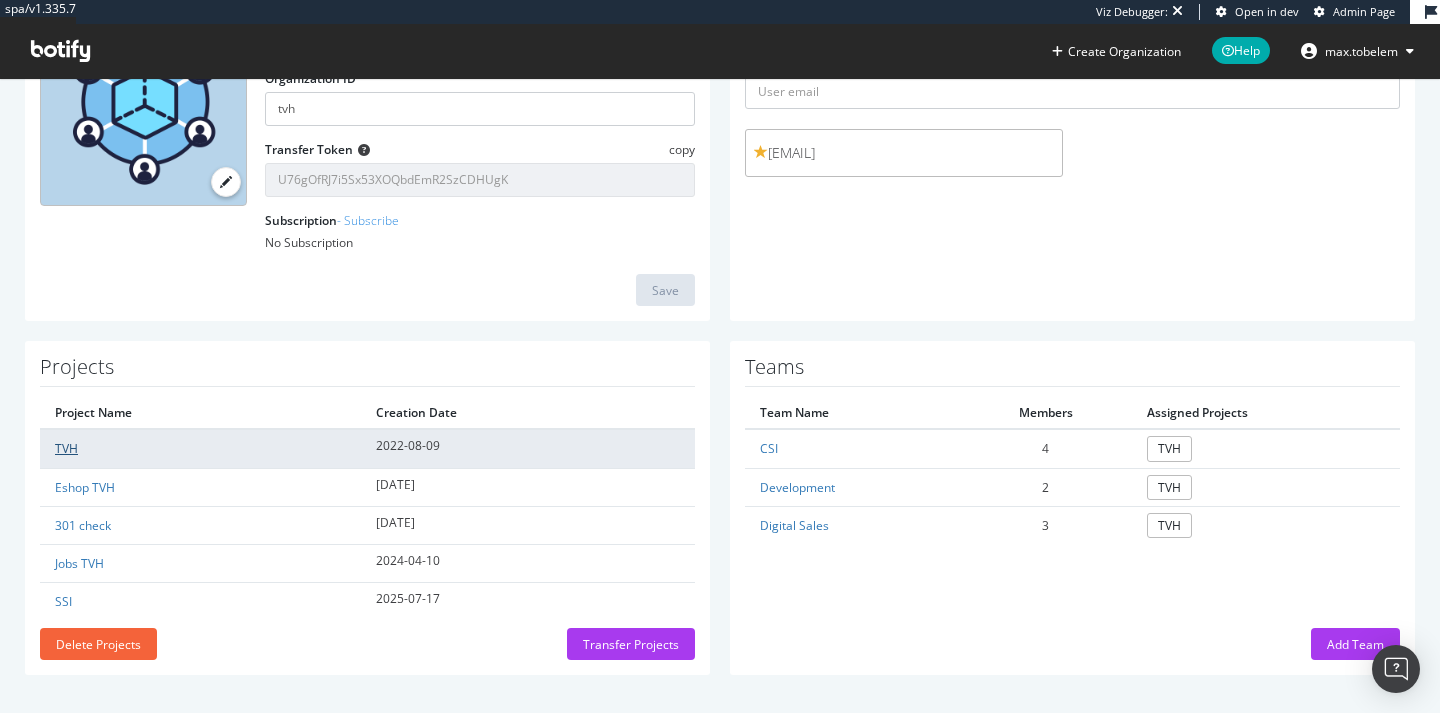 click on "TVH" at bounding box center (66, 448) 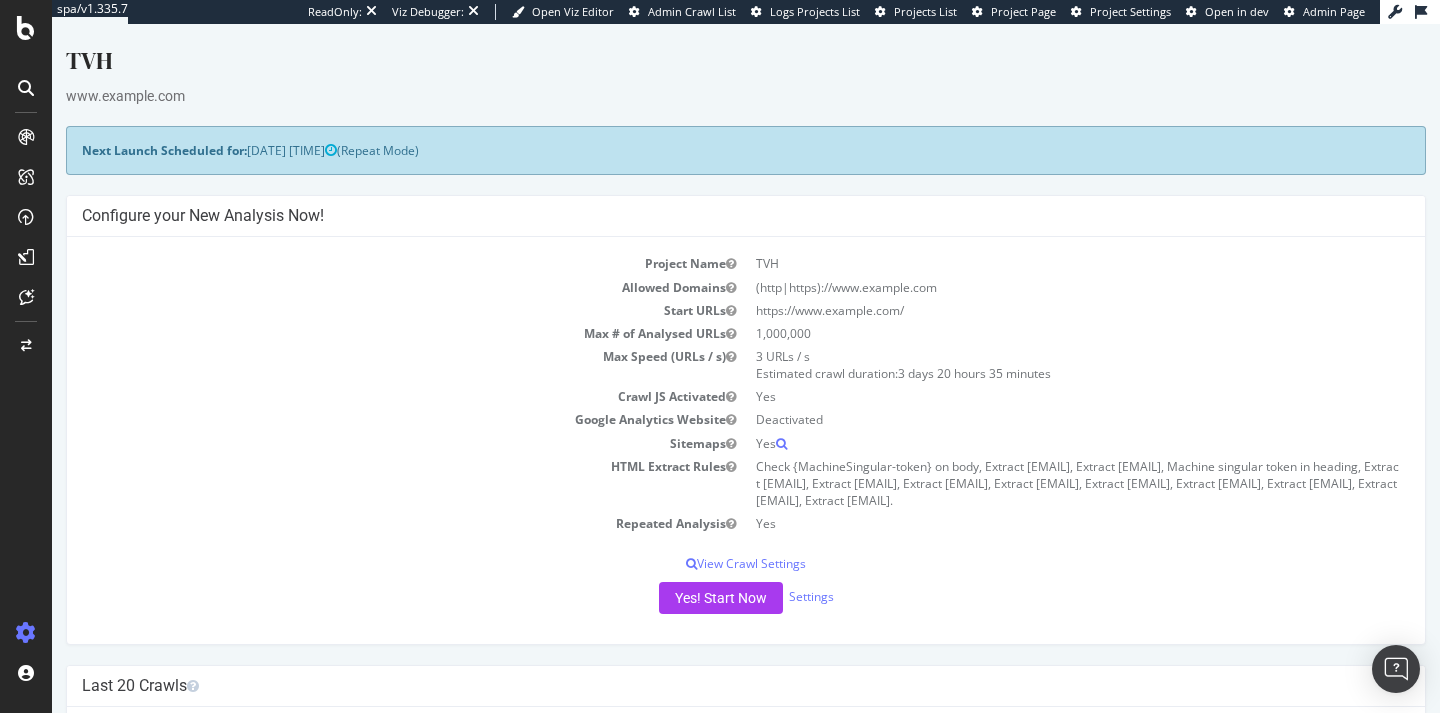 scroll, scrollTop: 0, scrollLeft: 0, axis: both 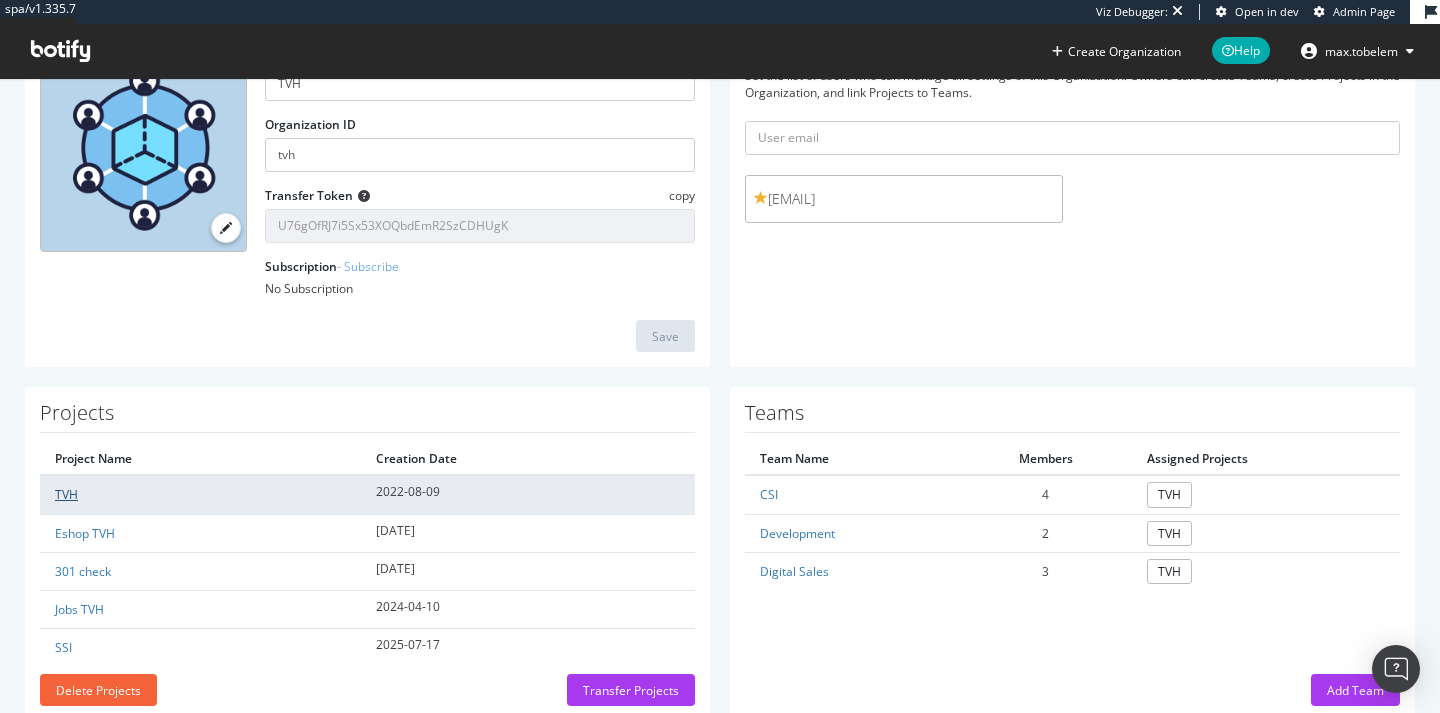click on "TVH" at bounding box center (66, 494) 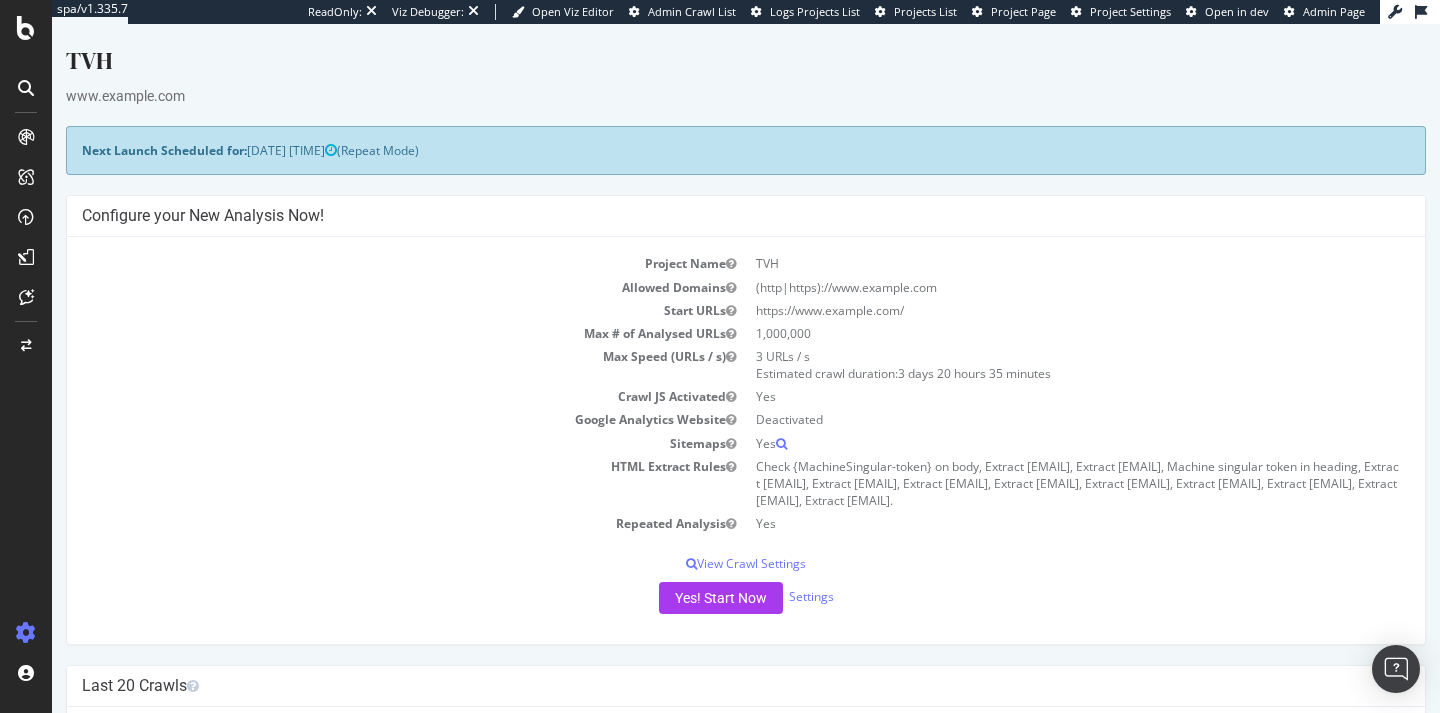 scroll, scrollTop: 0, scrollLeft: 0, axis: both 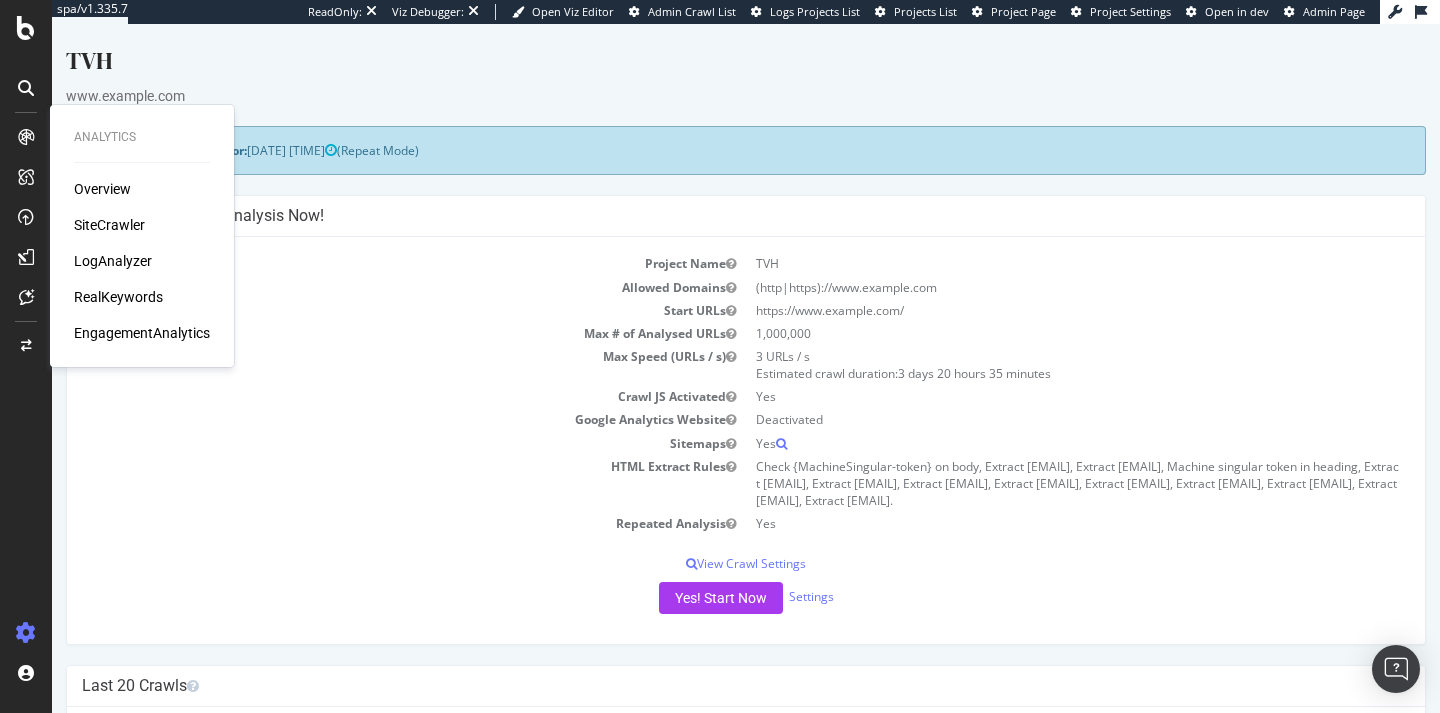 click on "SiteCrawler" at bounding box center (109, 225) 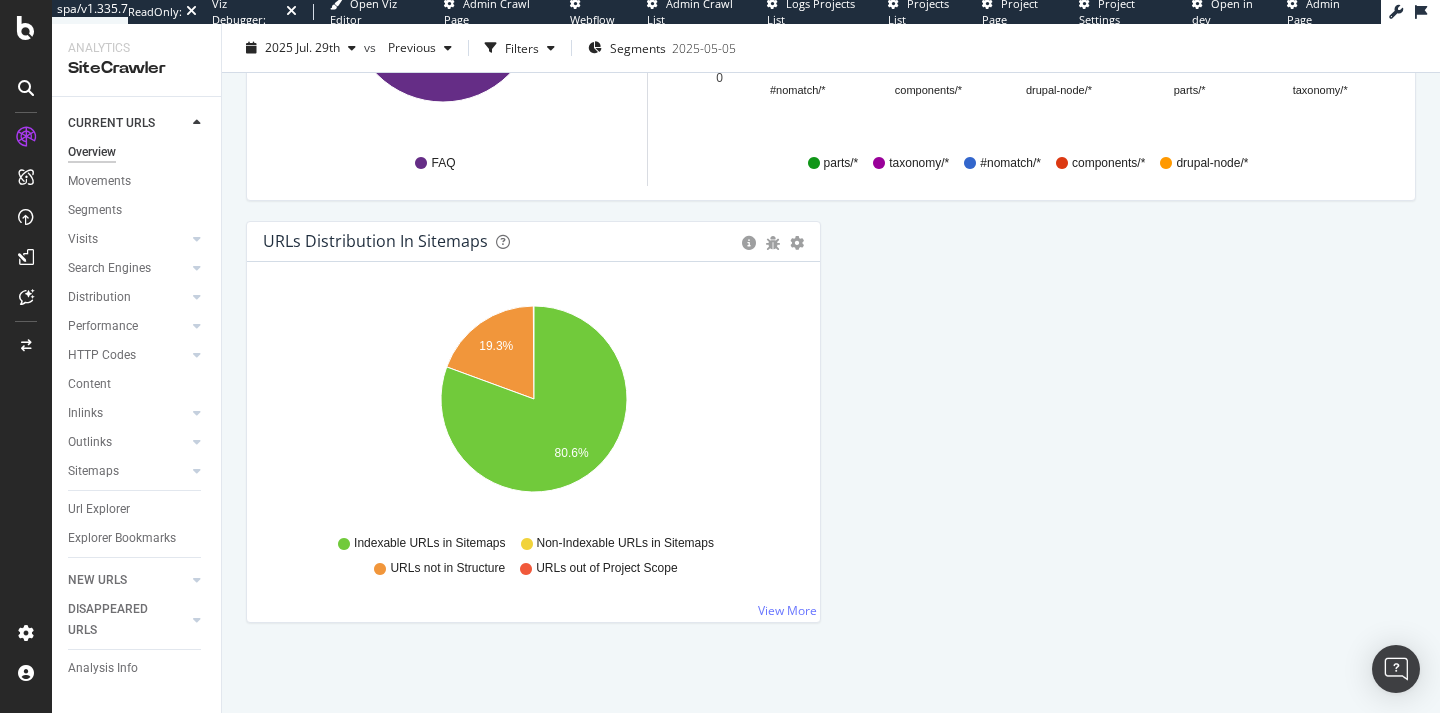 scroll, scrollTop: 2211, scrollLeft: 0, axis: vertical 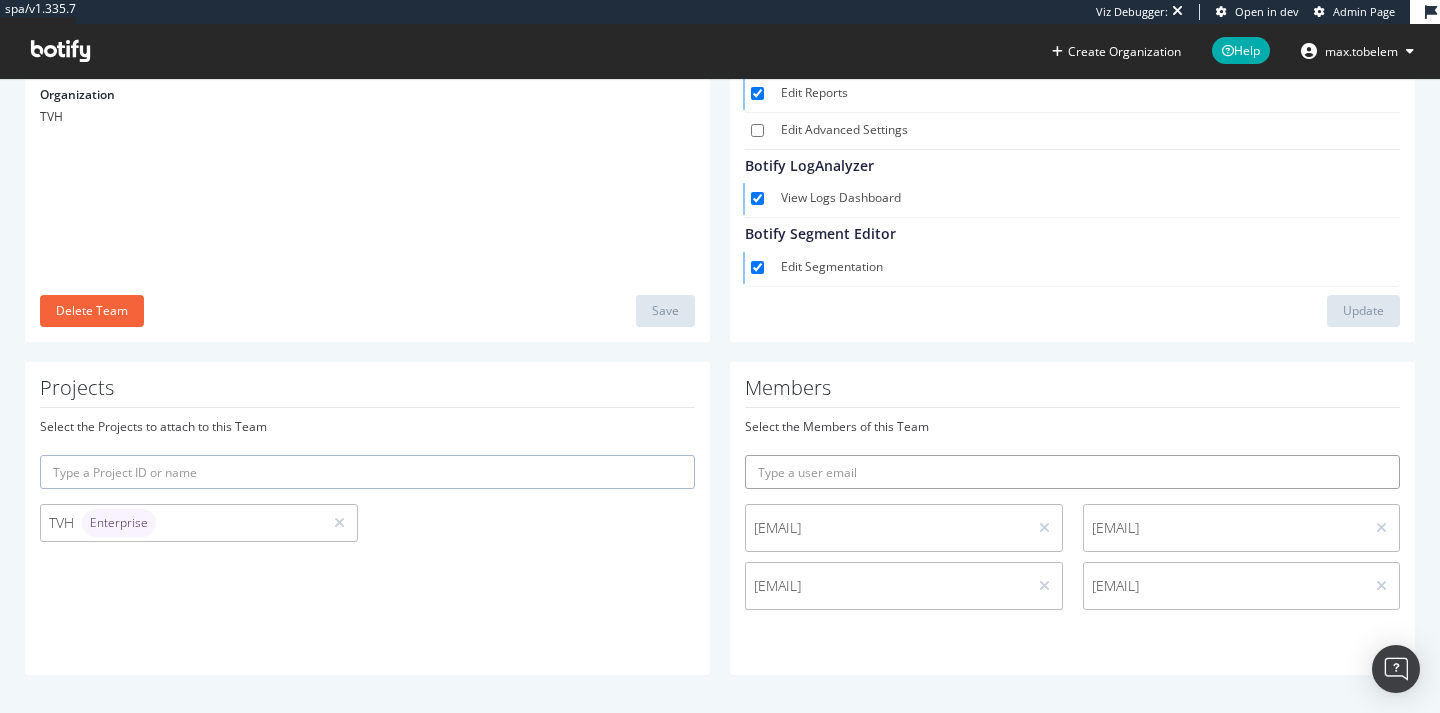 click at bounding box center [1072, 472] 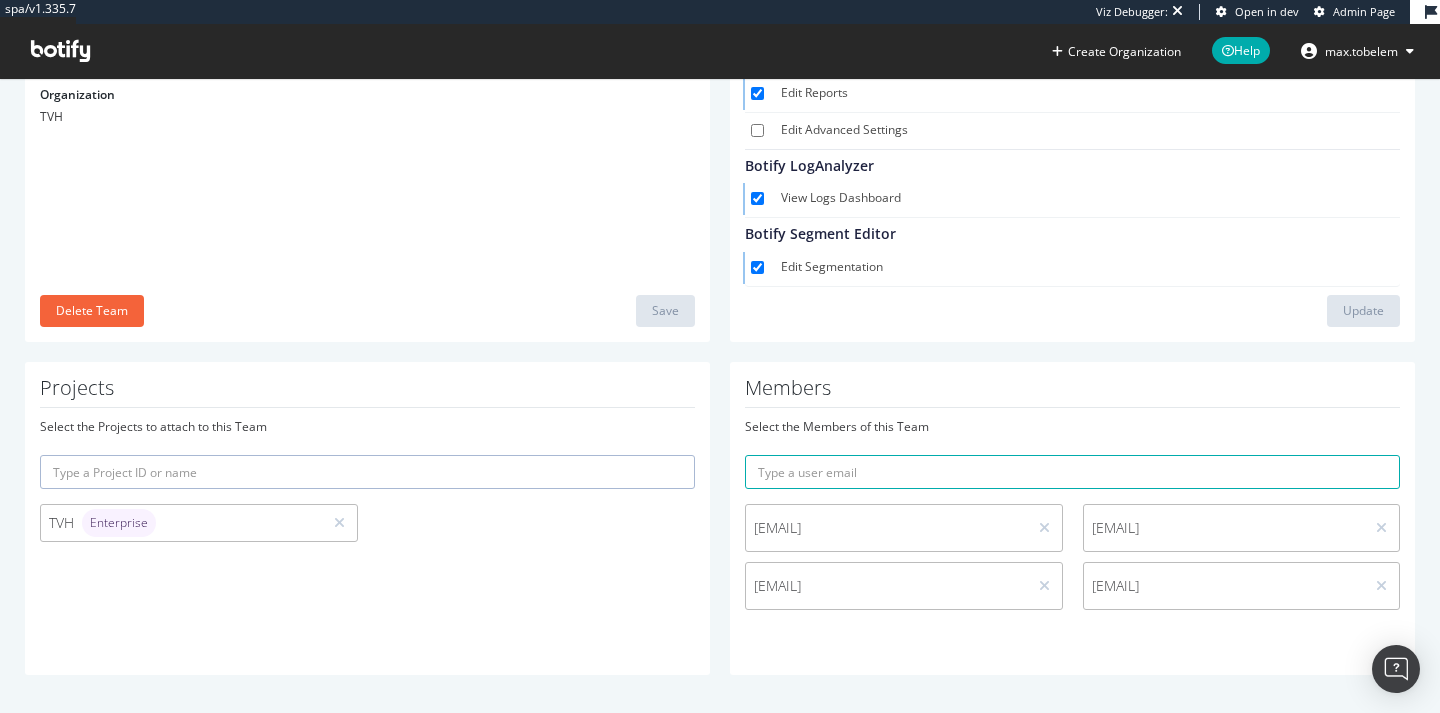 click on "Select the Members of this Team oshine.tripura@tvh.com shardul.chavan@tvh.com anjali.korami@tvh.com shiwani.laghawe@tvh.com" at bounding box center [1072, 519] 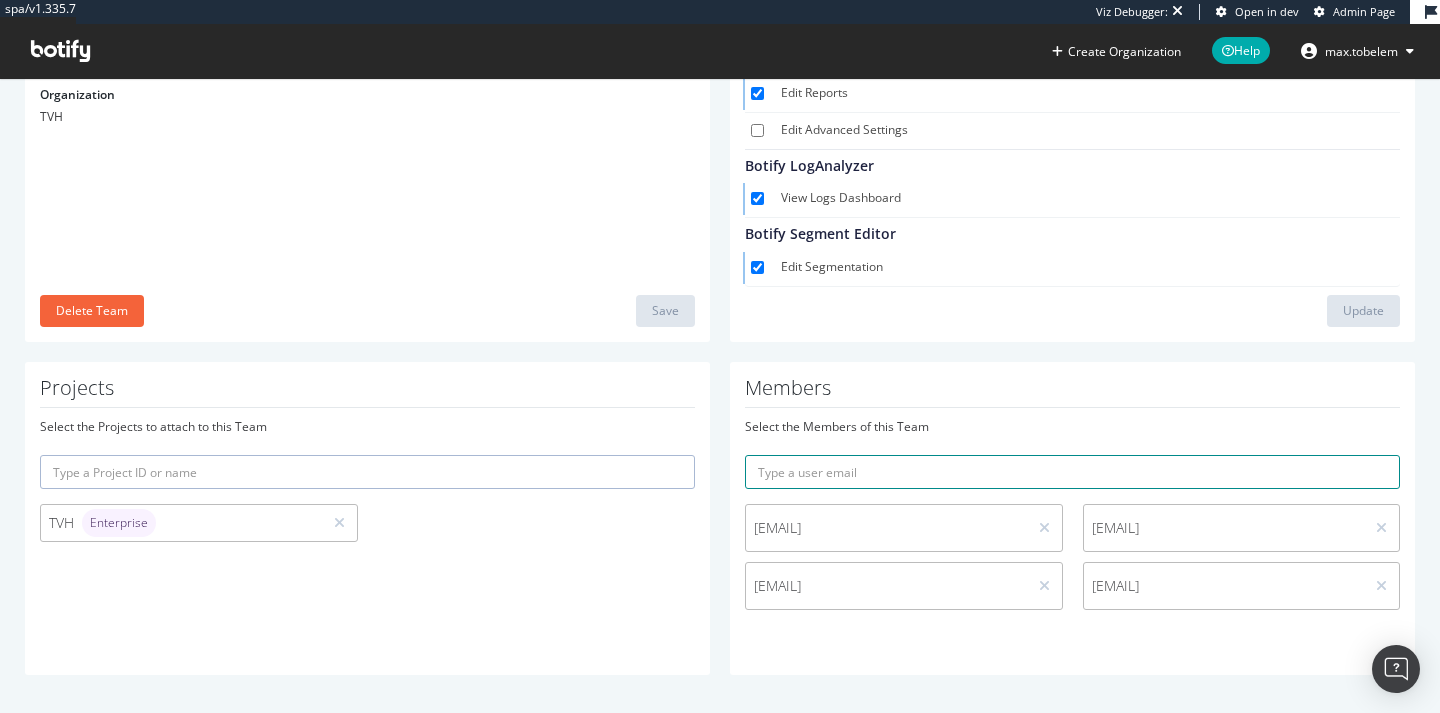 click at bounding box center [1072, 472] 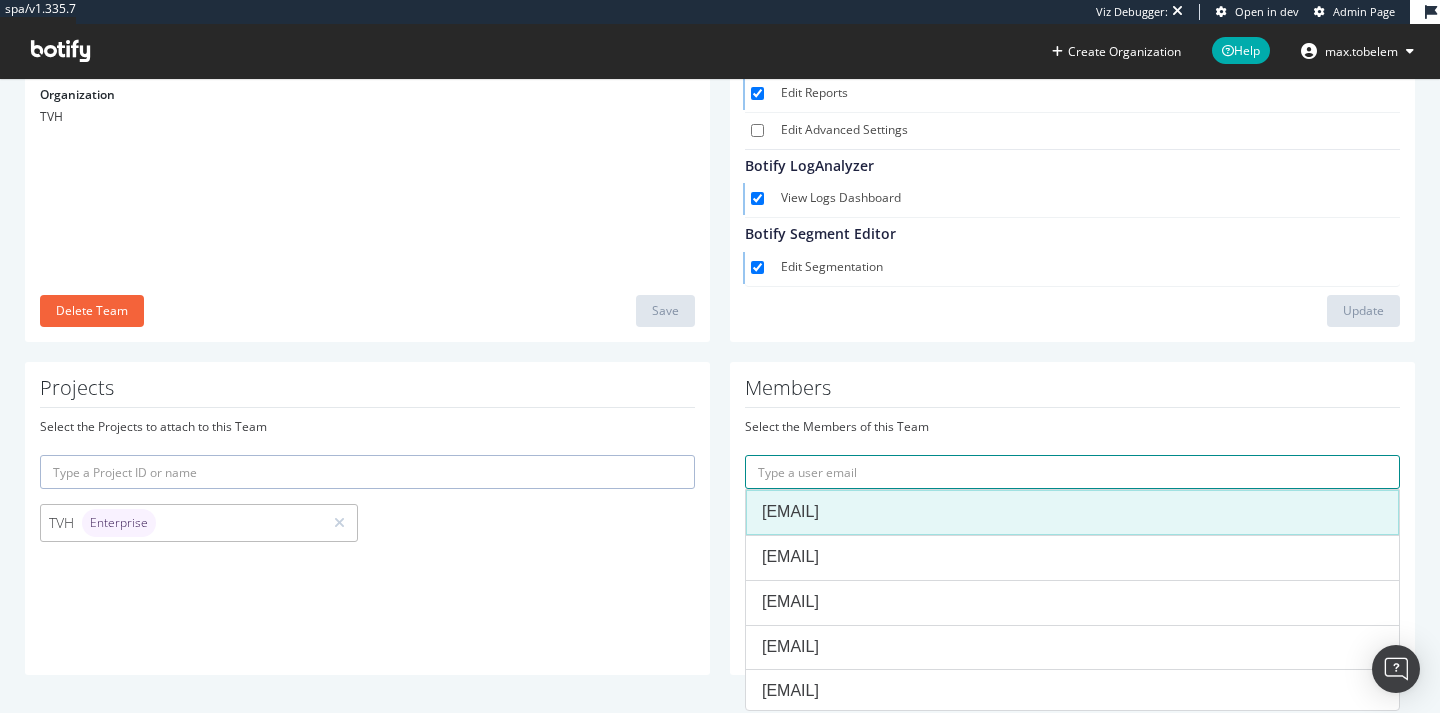 type on "max.tobelem@me.com" 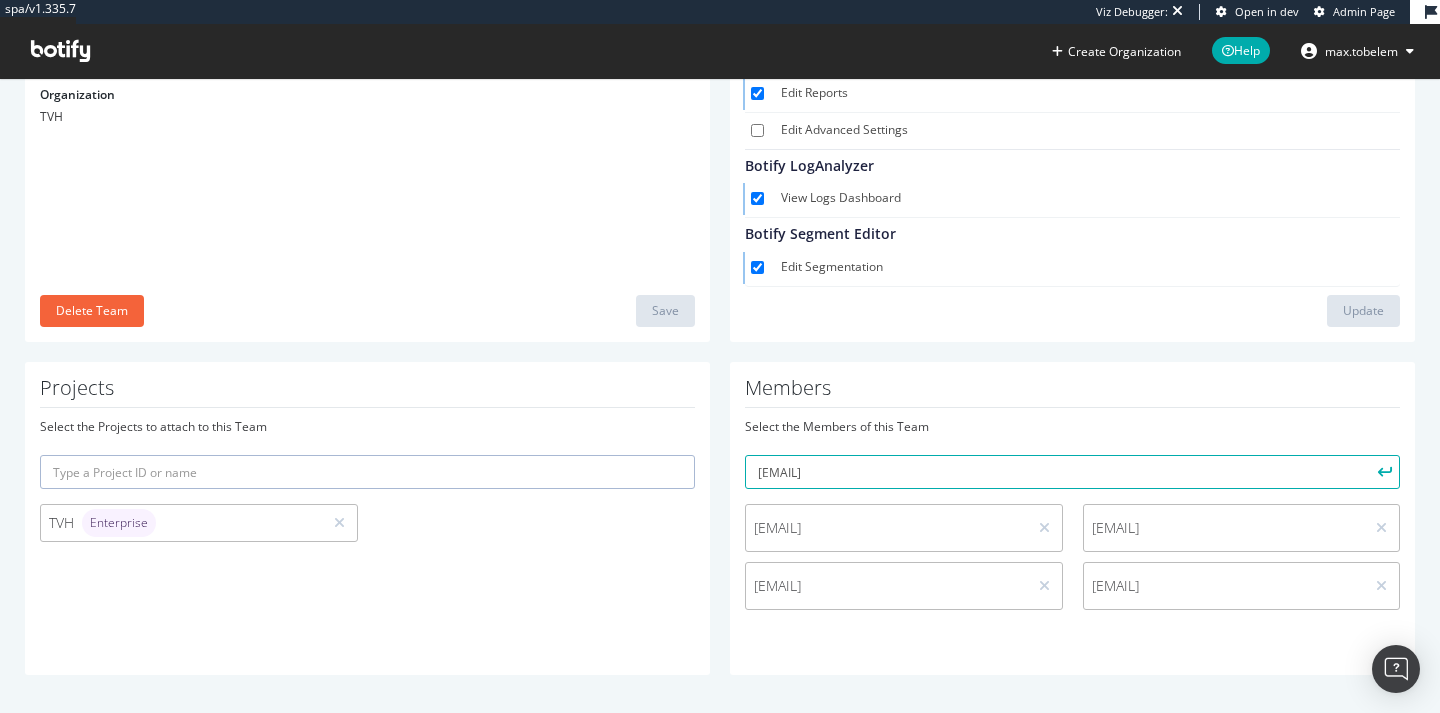 click on "max.tobelem@me.com" at bounding box center (1072, 472) 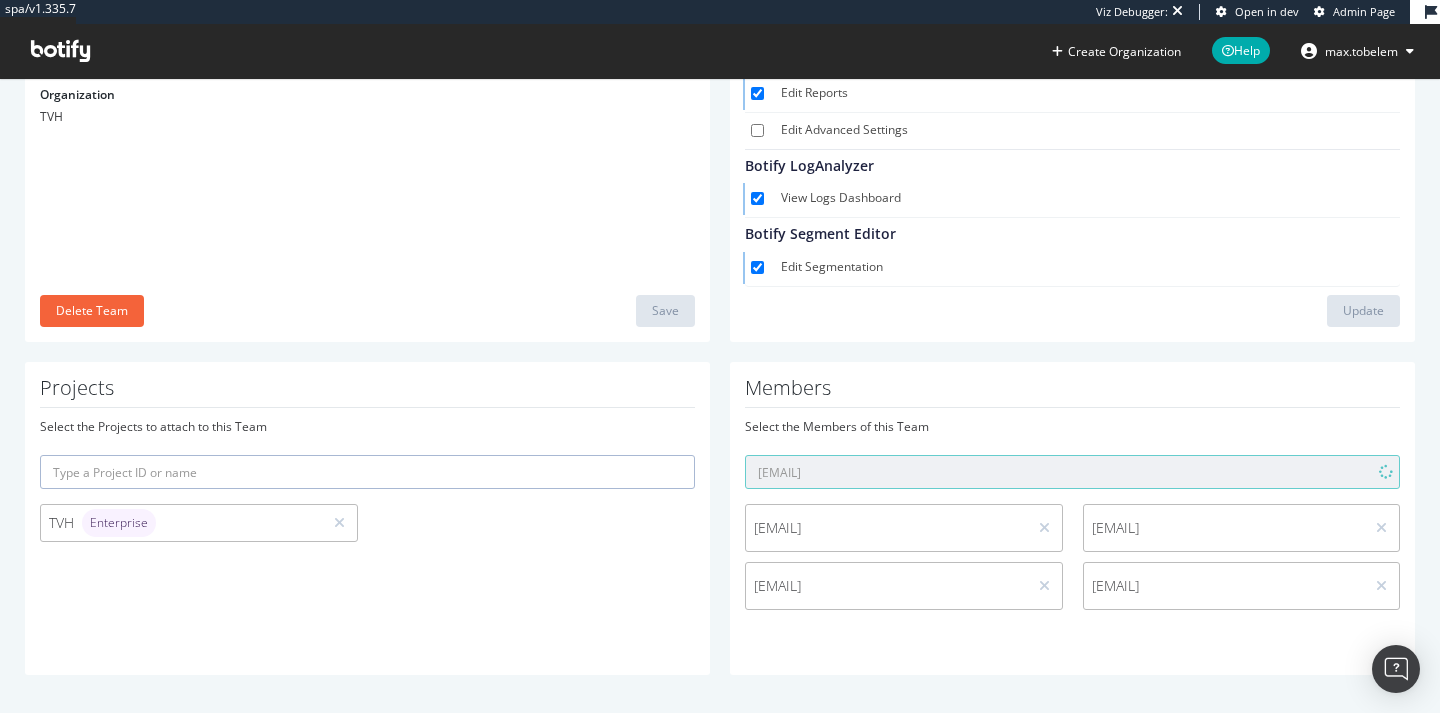 type 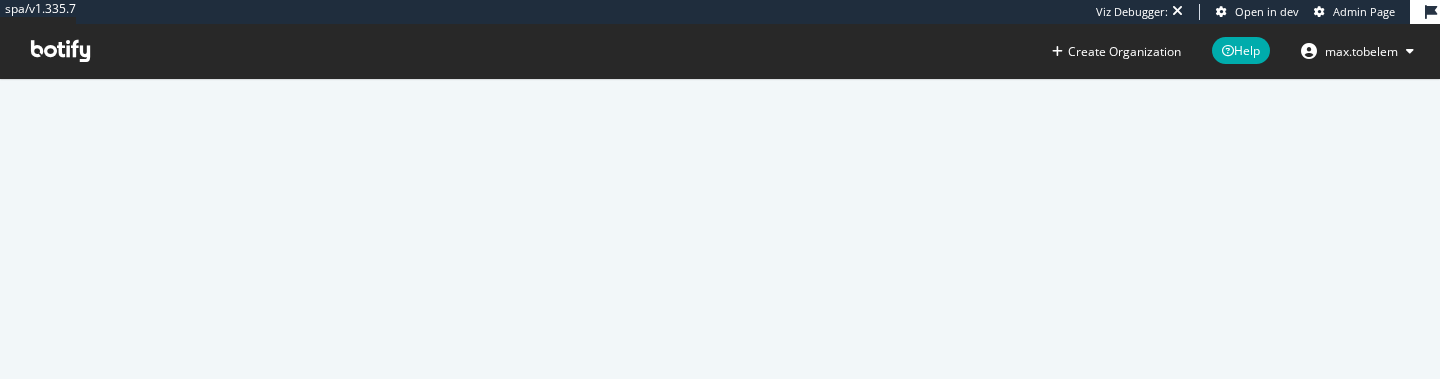 scroll, scrollTop: 0, scrollLeft: 0, axis: both 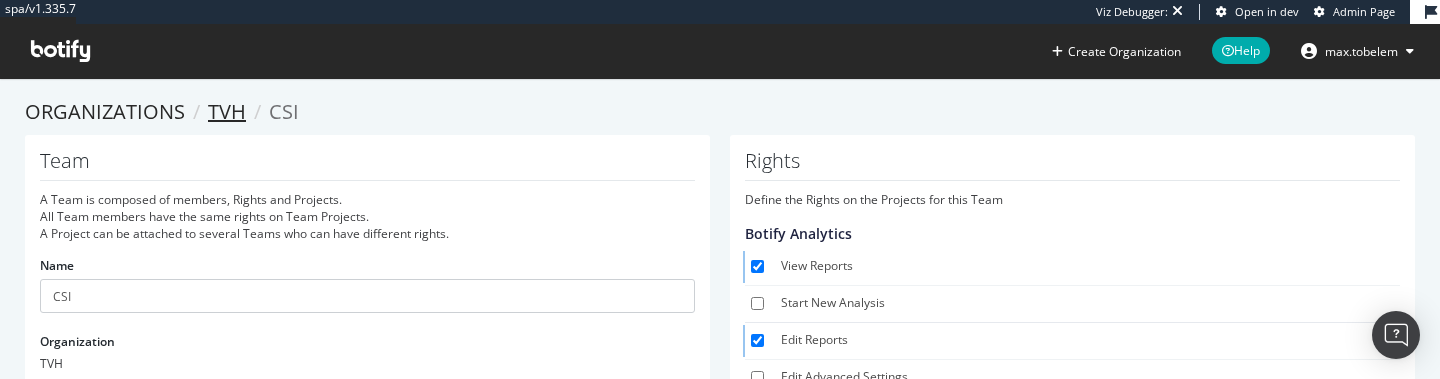 click on "TVH" at bounding box center [227, 111] 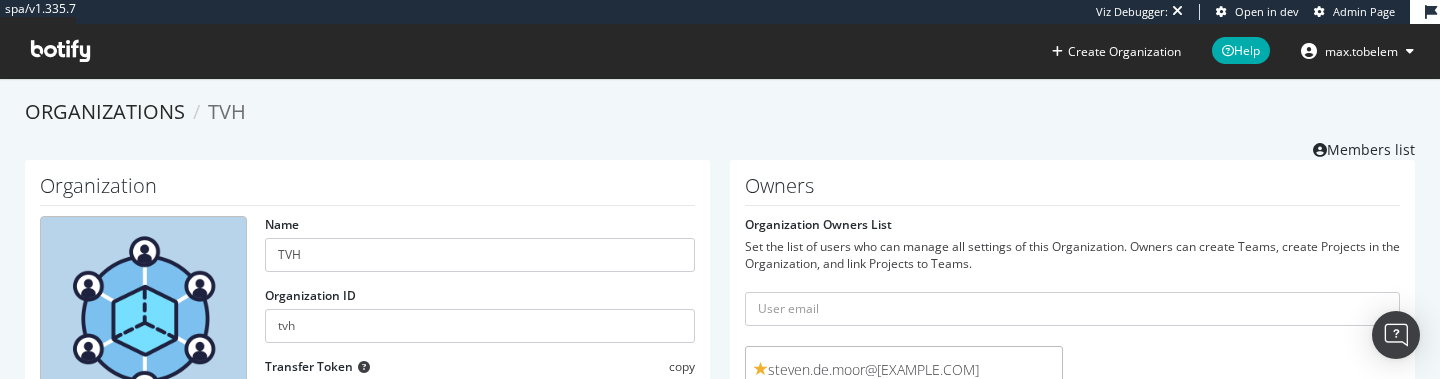 click on "Members list" at bounding box center [1364, 147] 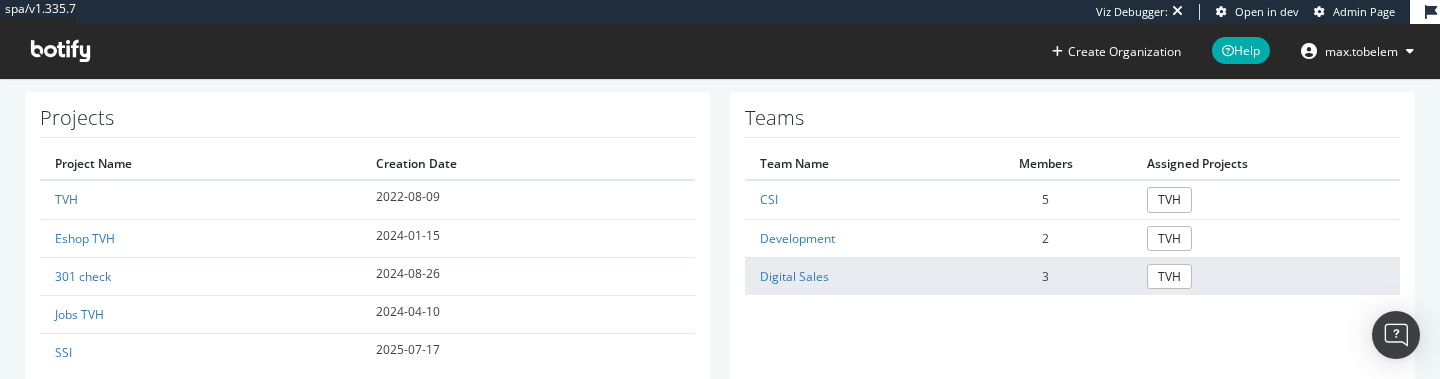 scroll, scrollTop: 467, scrollLeft: 0, axis: vertical 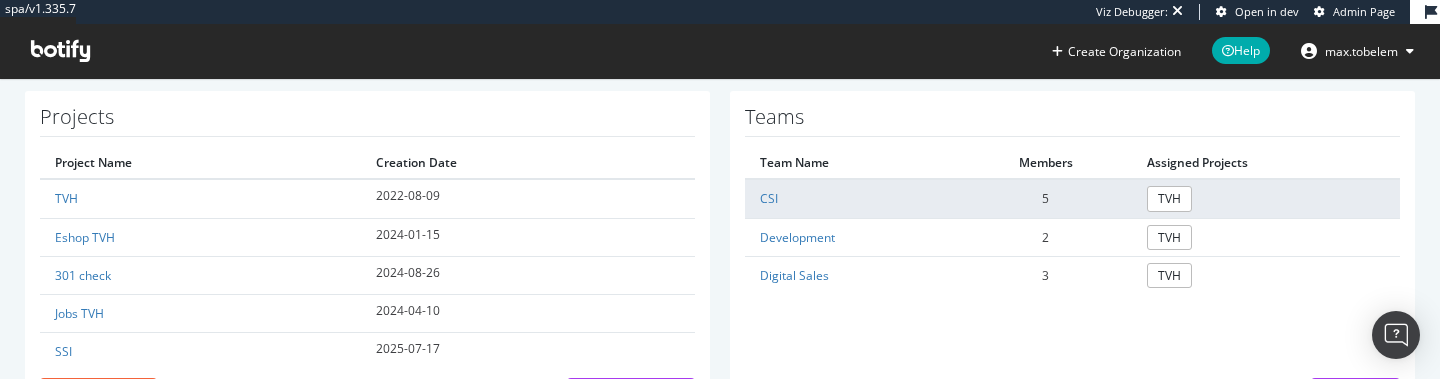 click on "Digital Sales" at bounding box center [852, 275] 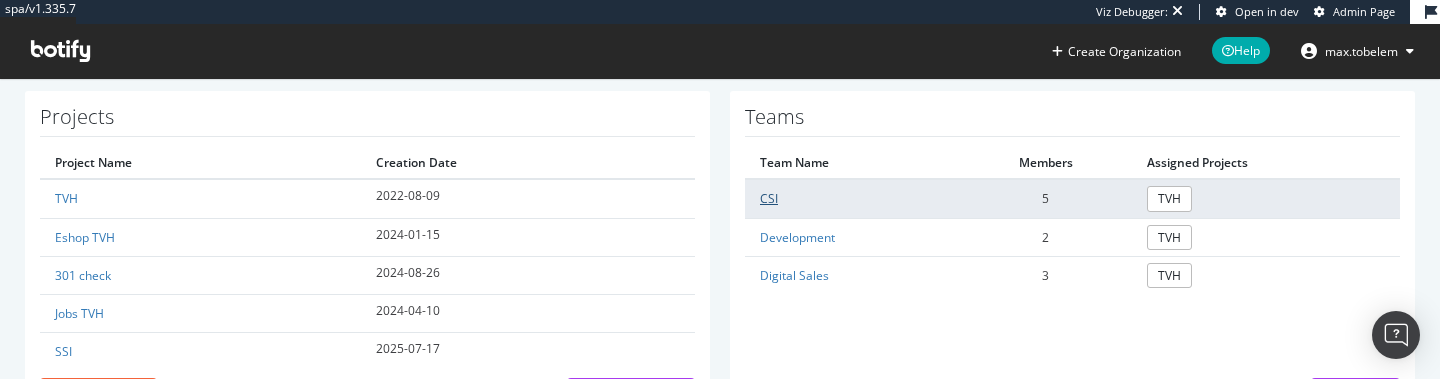 click on "CSI" at bounding box center [769, 198] 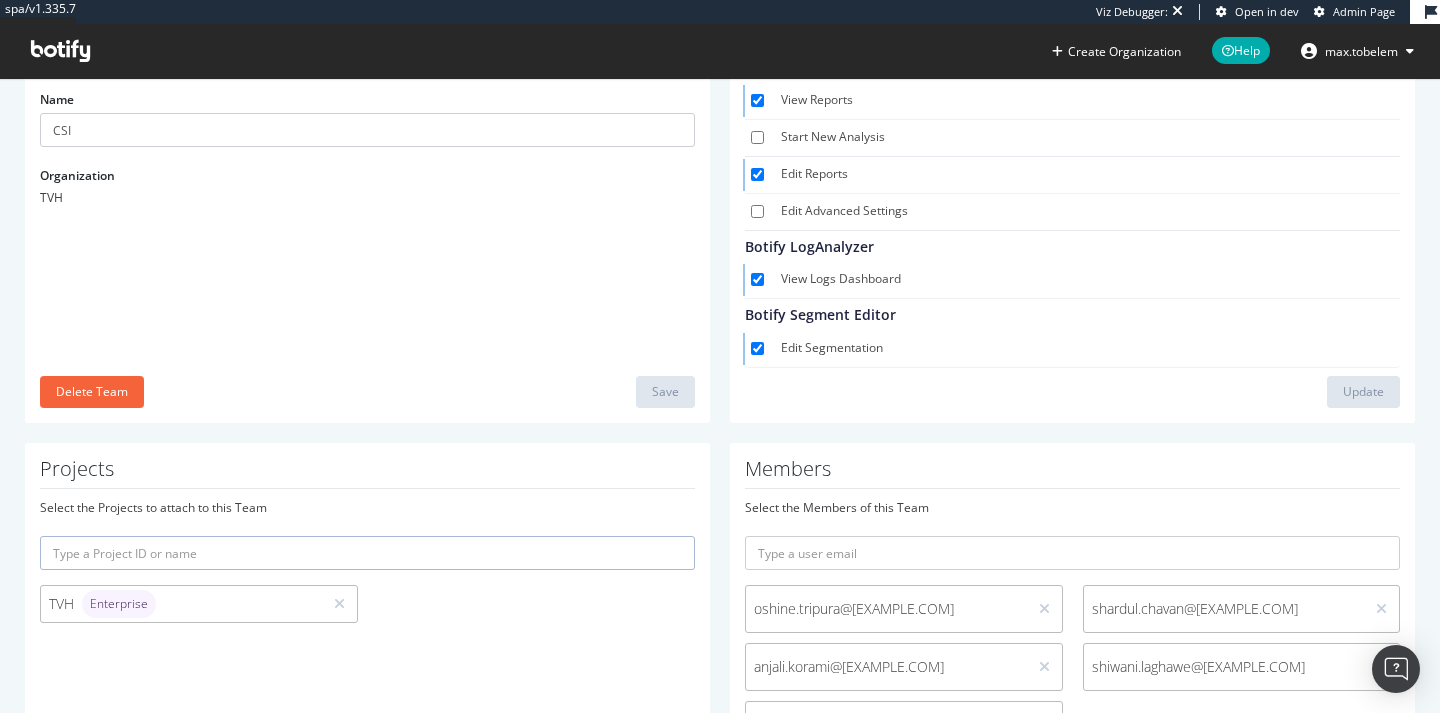 scroll, scrollTop: 153, scrollLeft: 0, axis: vertical 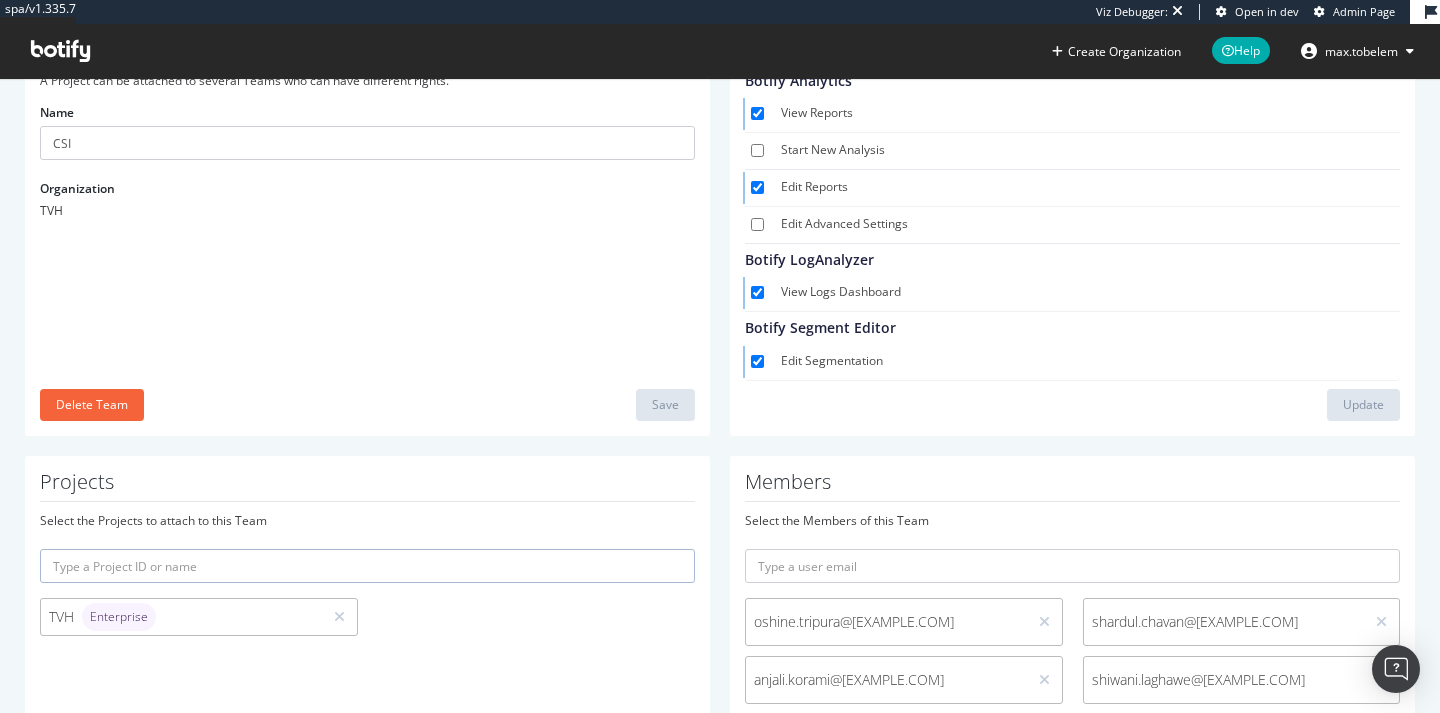 click on "View Logs Dashboard" at bounding box center [1086, 293] 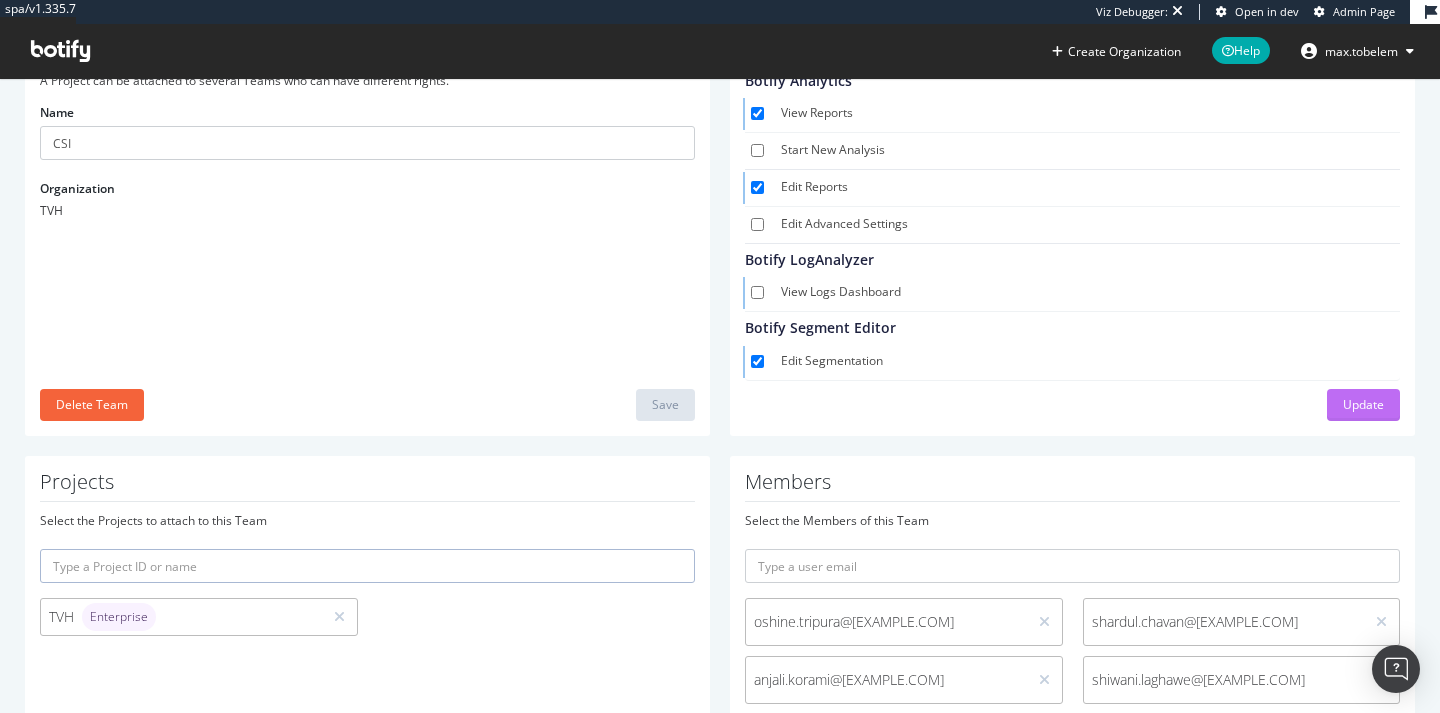 click on "Update" at bounding box center [1363, 404] 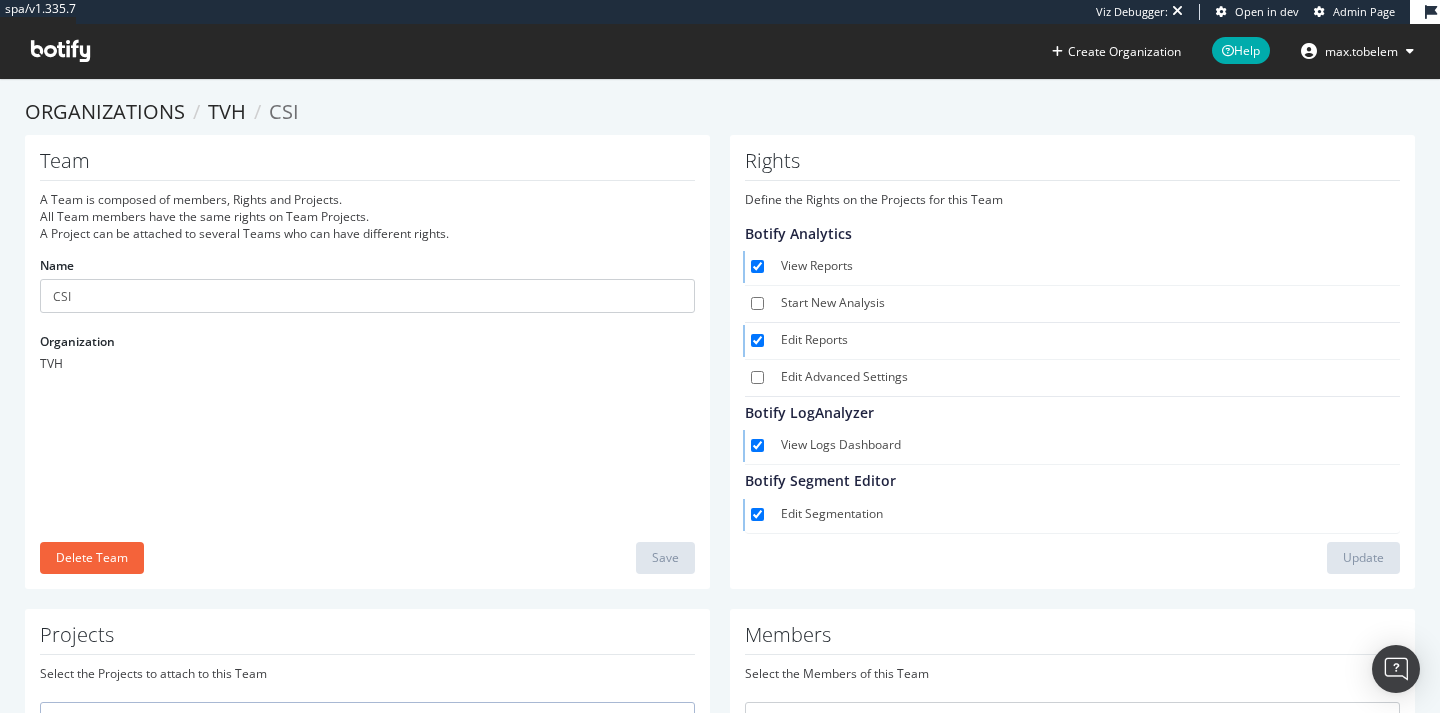 scroll, scrollTop: 0, scrollLeft: 0, axis: both 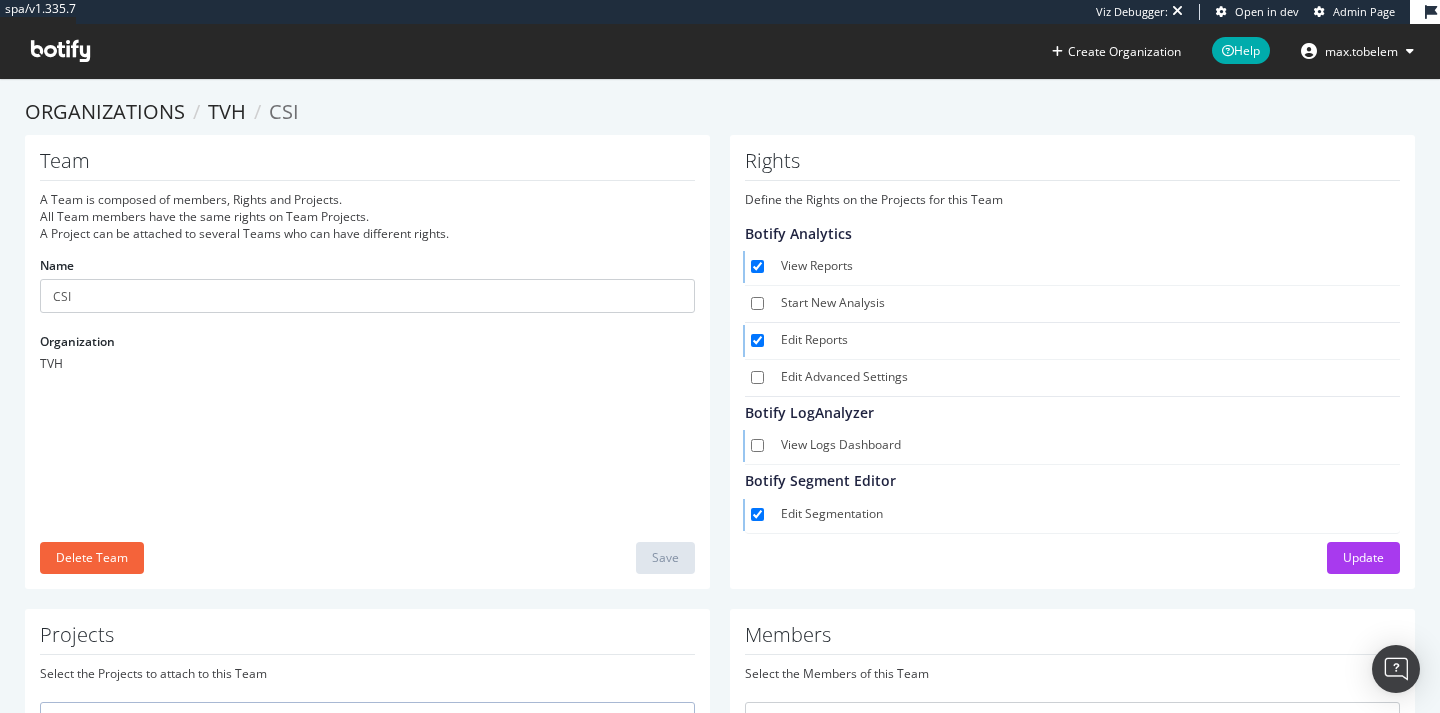 click on "View Logs Dashboard" at bounding box center [1086, 446] 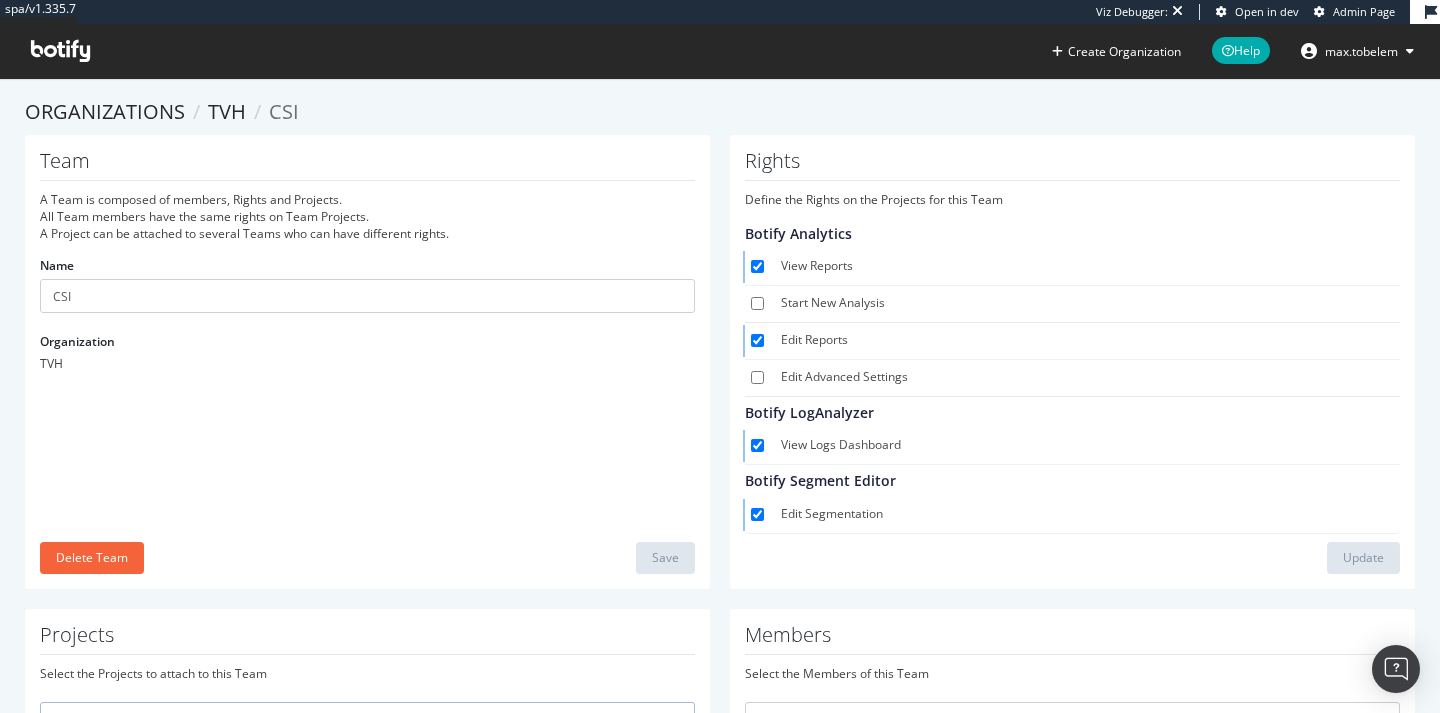 click on "View Logs Dashboard" at bounding box center [1086, 446] 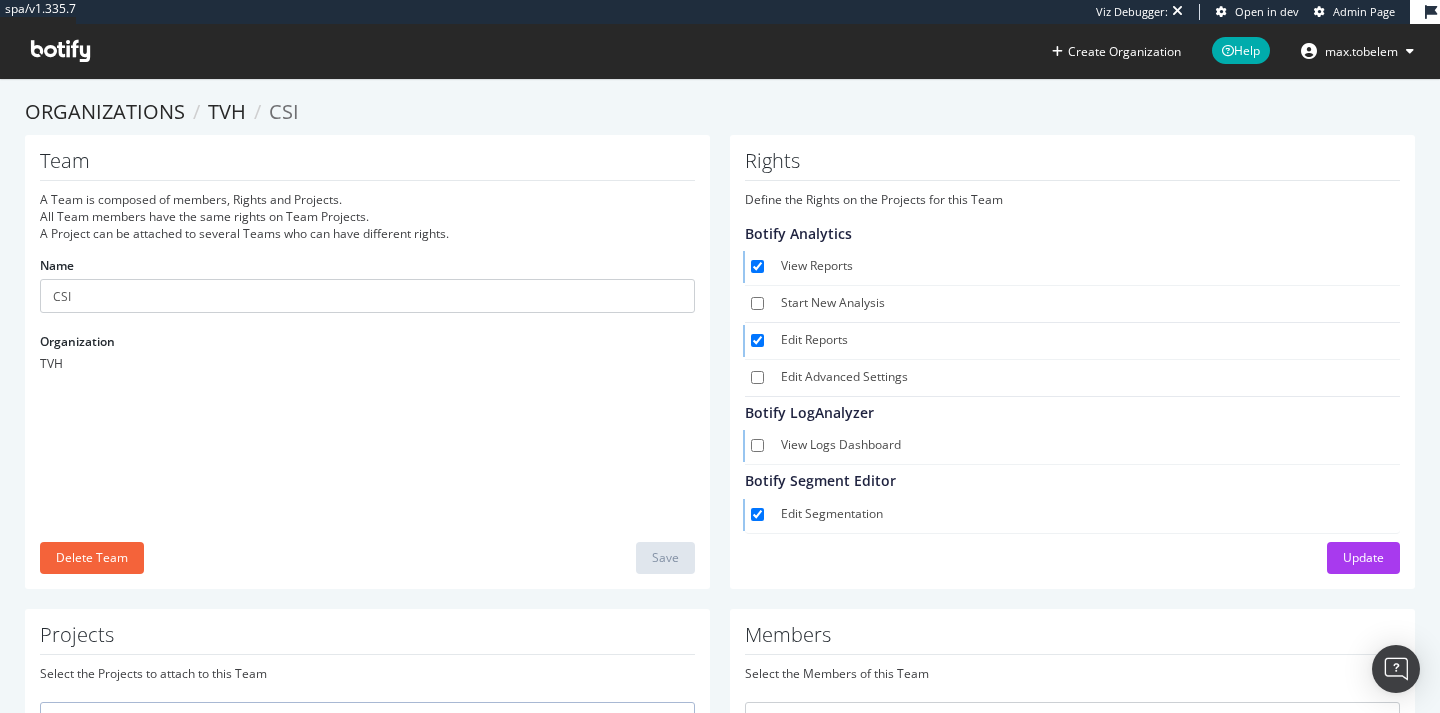 click on "View Logs Dashboard" at bounding box center (1086, 446) 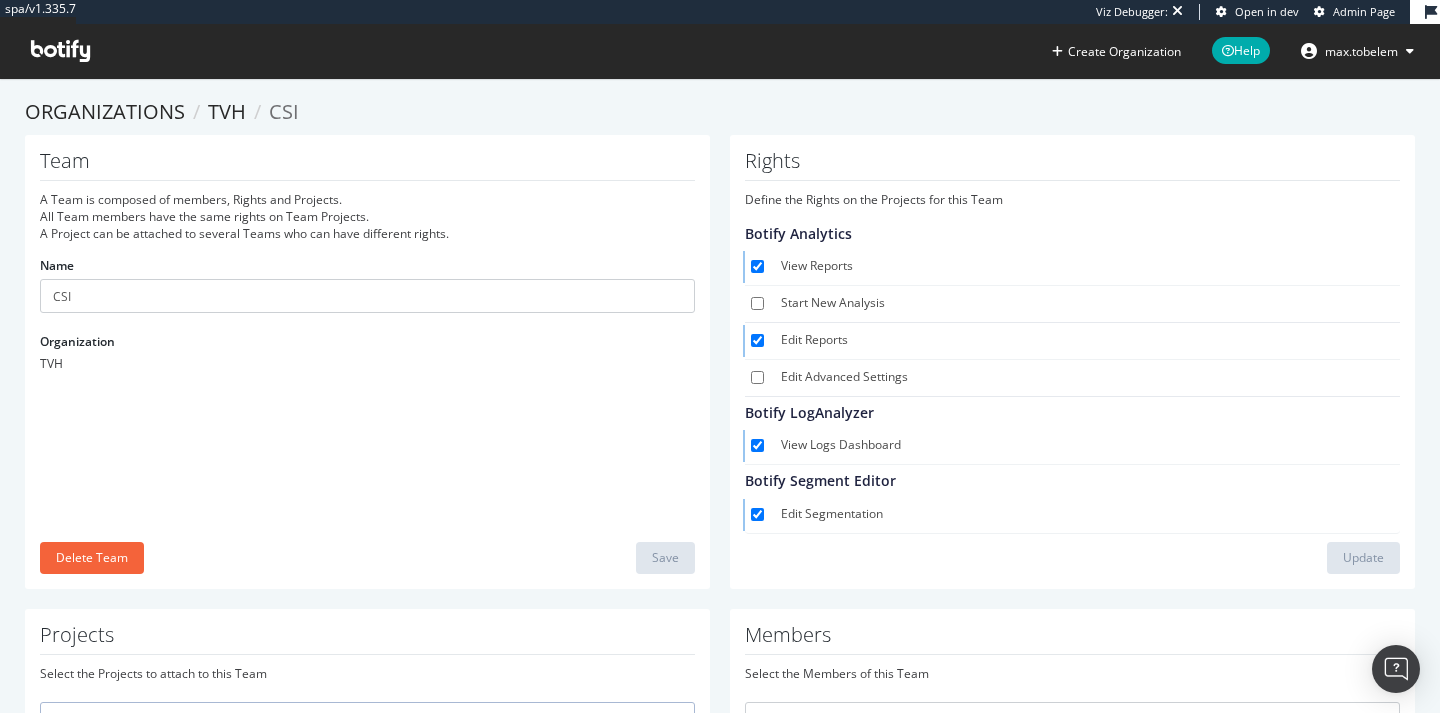 click on "View Logs Dashboard" at bounding box center [1086, 446] 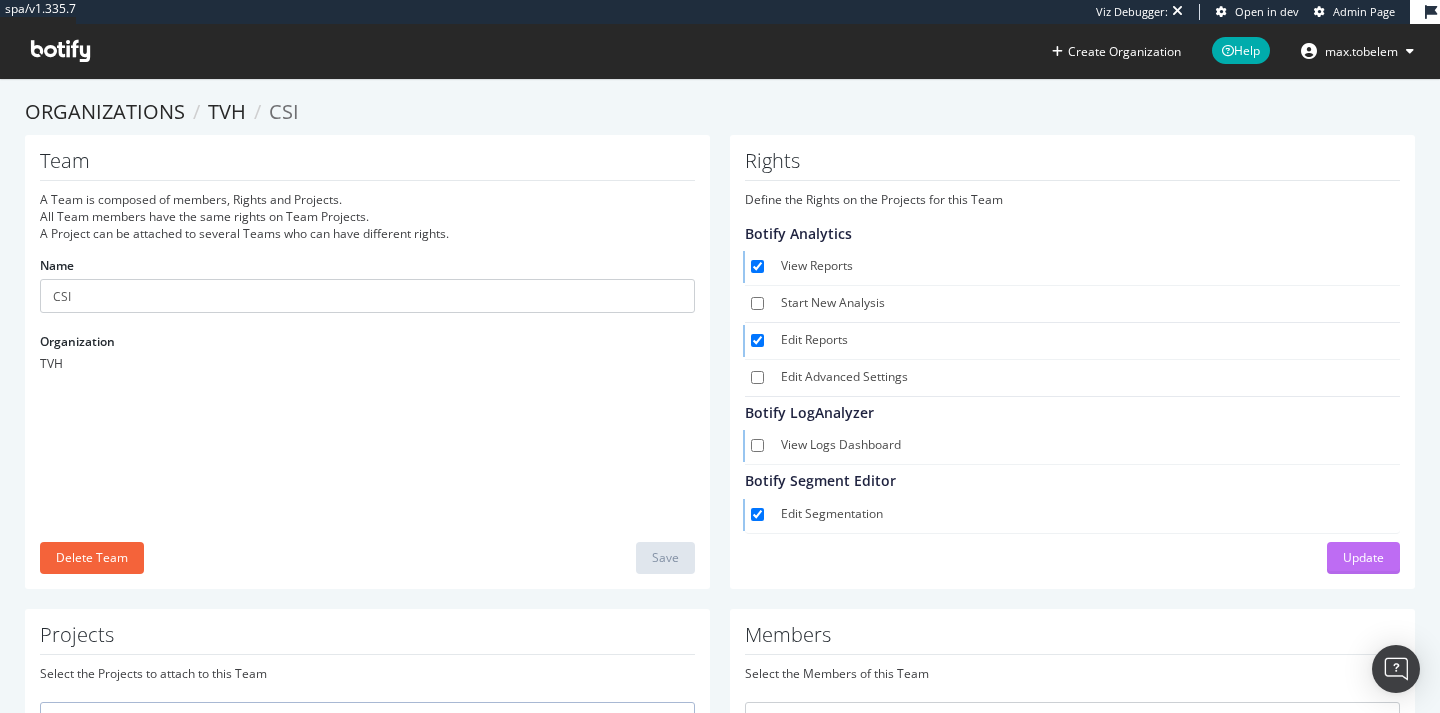 click on "Update" at bounding box center [1363, 557] 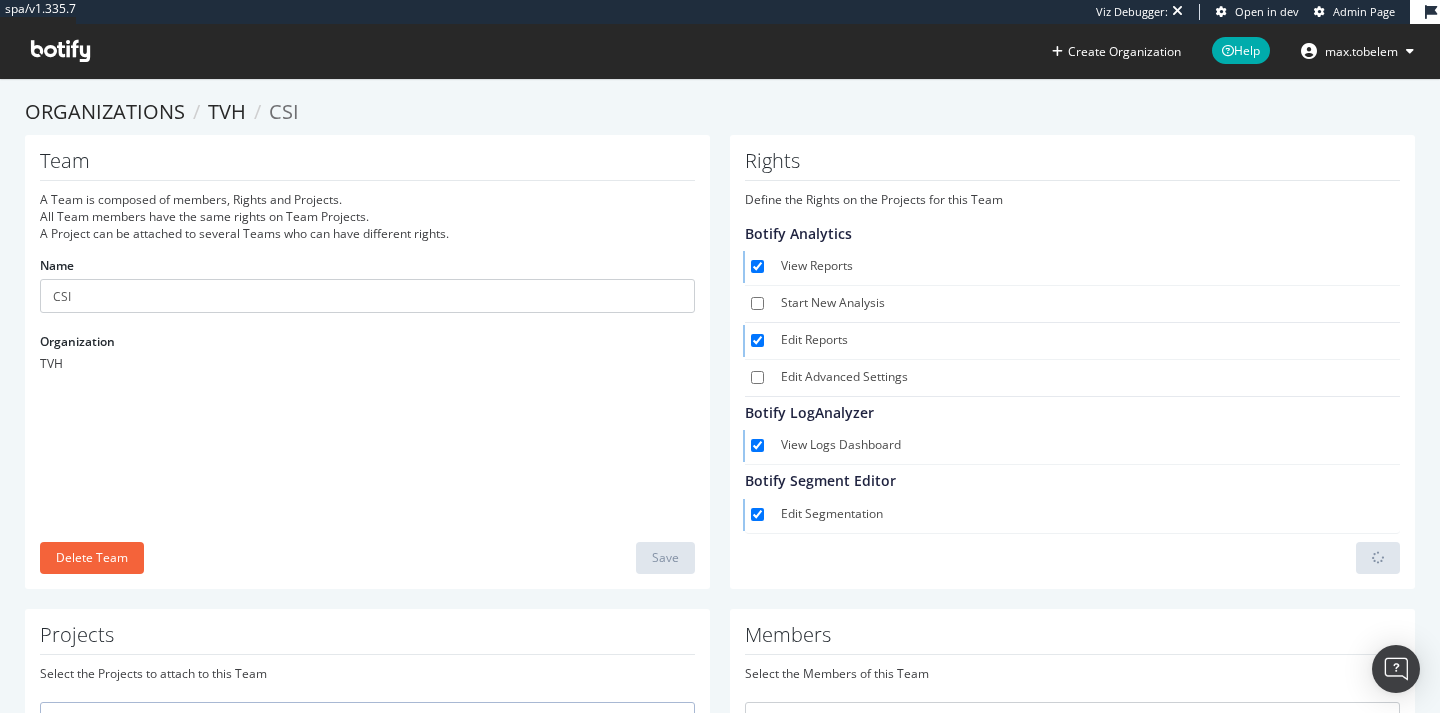checkbox on "true" 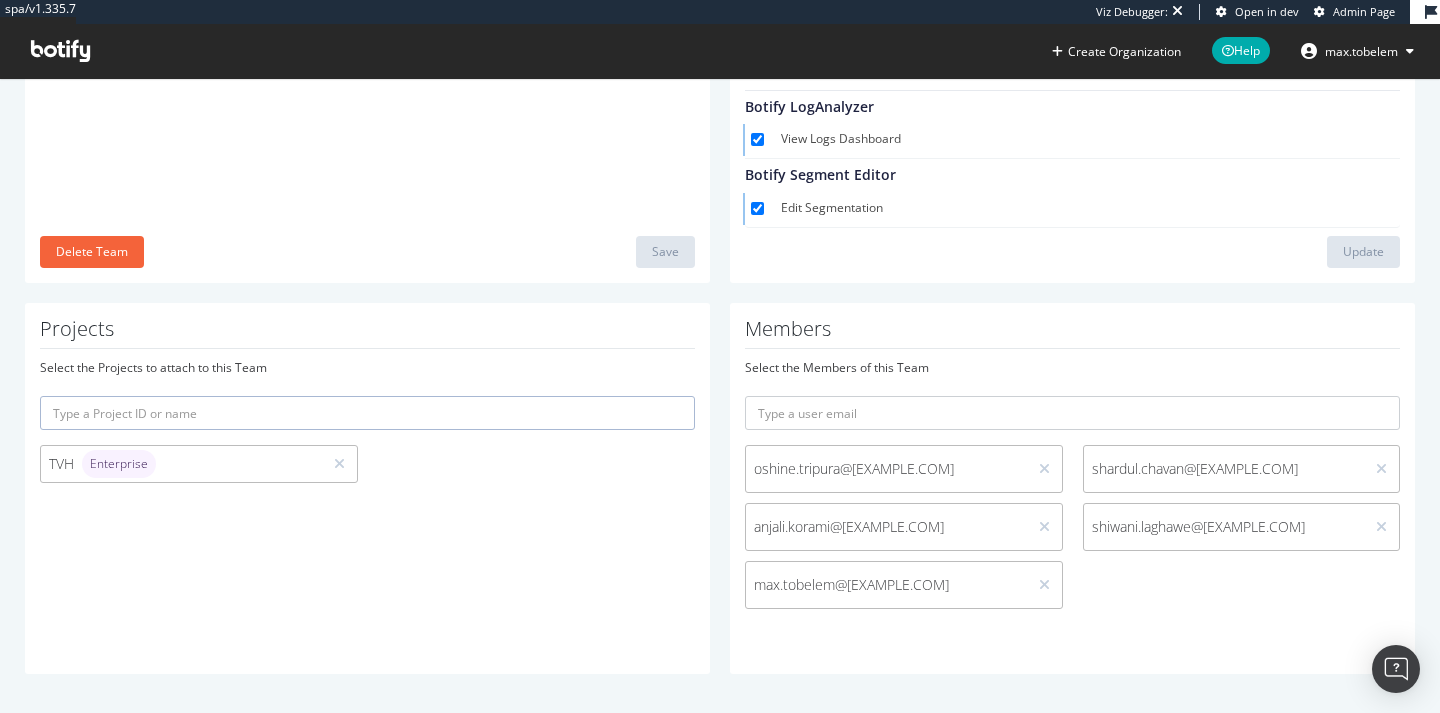 scroll, scrollTop: 305, scrollLeft: 0, axis: vertical 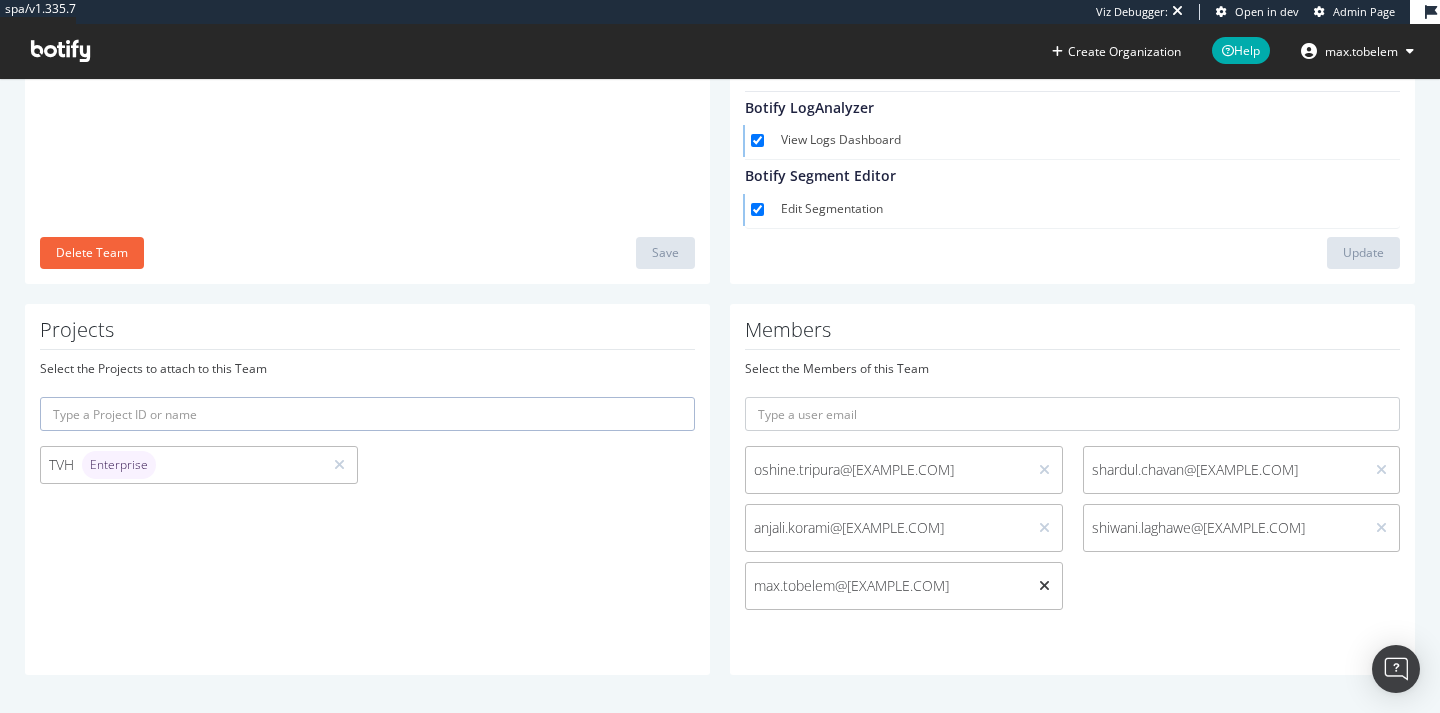 click at bounding box center [1044, 586] 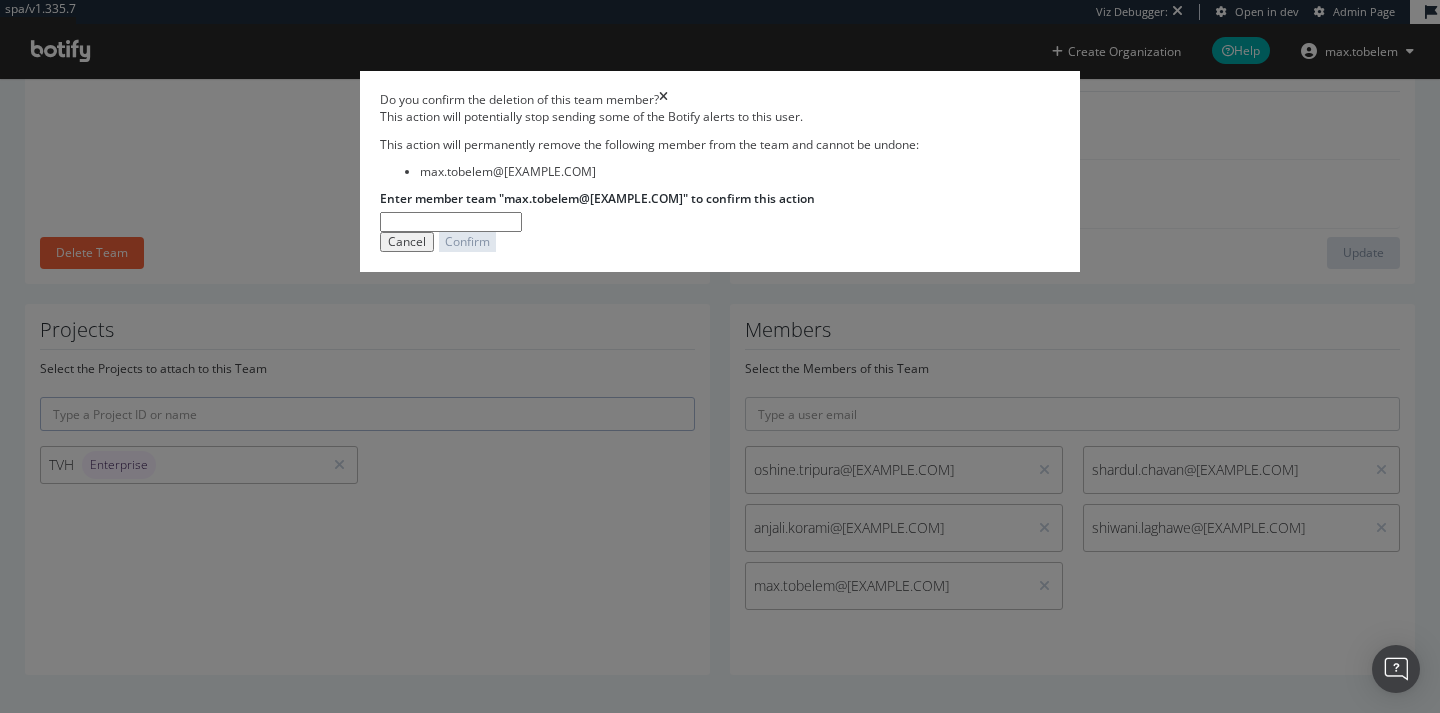 click on "Enter member team "max.tobelem@[EXAMPLE.COM]" to confirm this action" at bounding box center (597, 198) 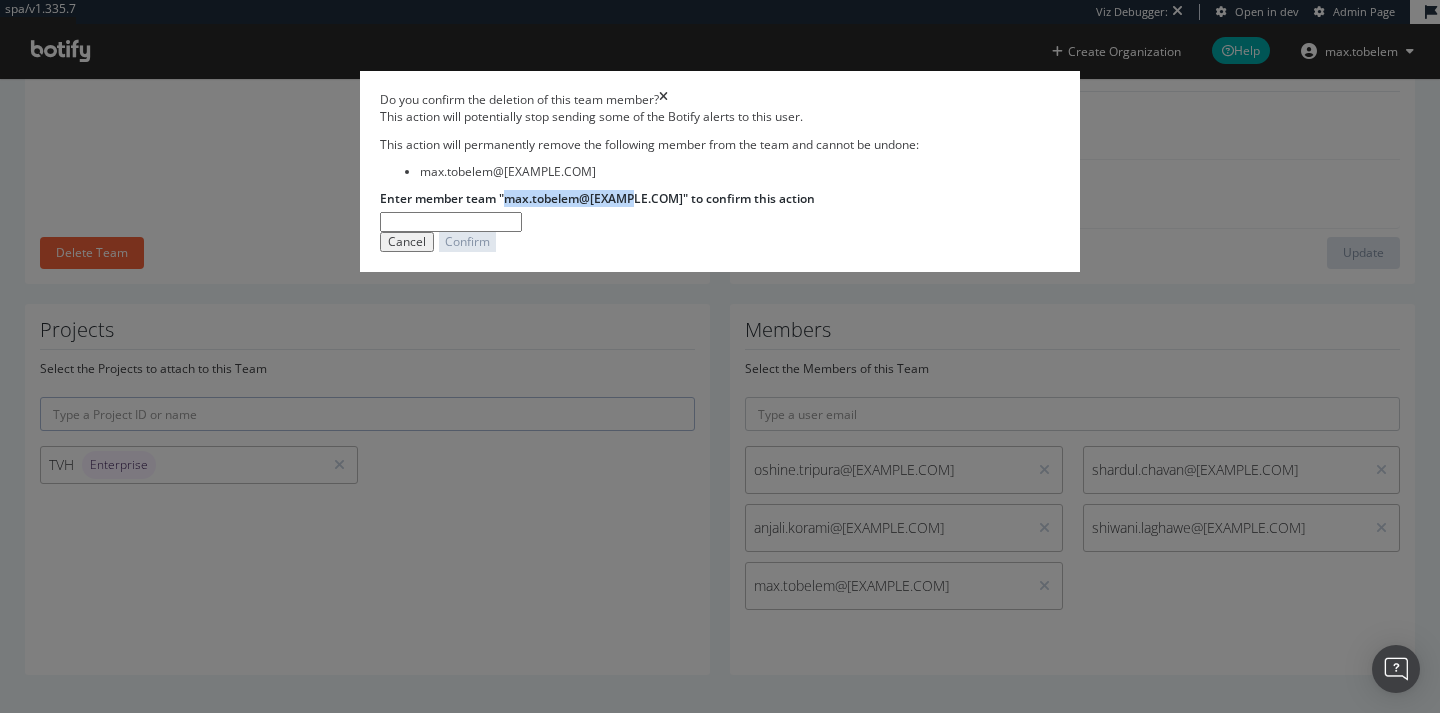 drag, startPoint x: 598, startPoint y: 382, endPoint x: 467, endPoint y: 384, distance: 131.01526 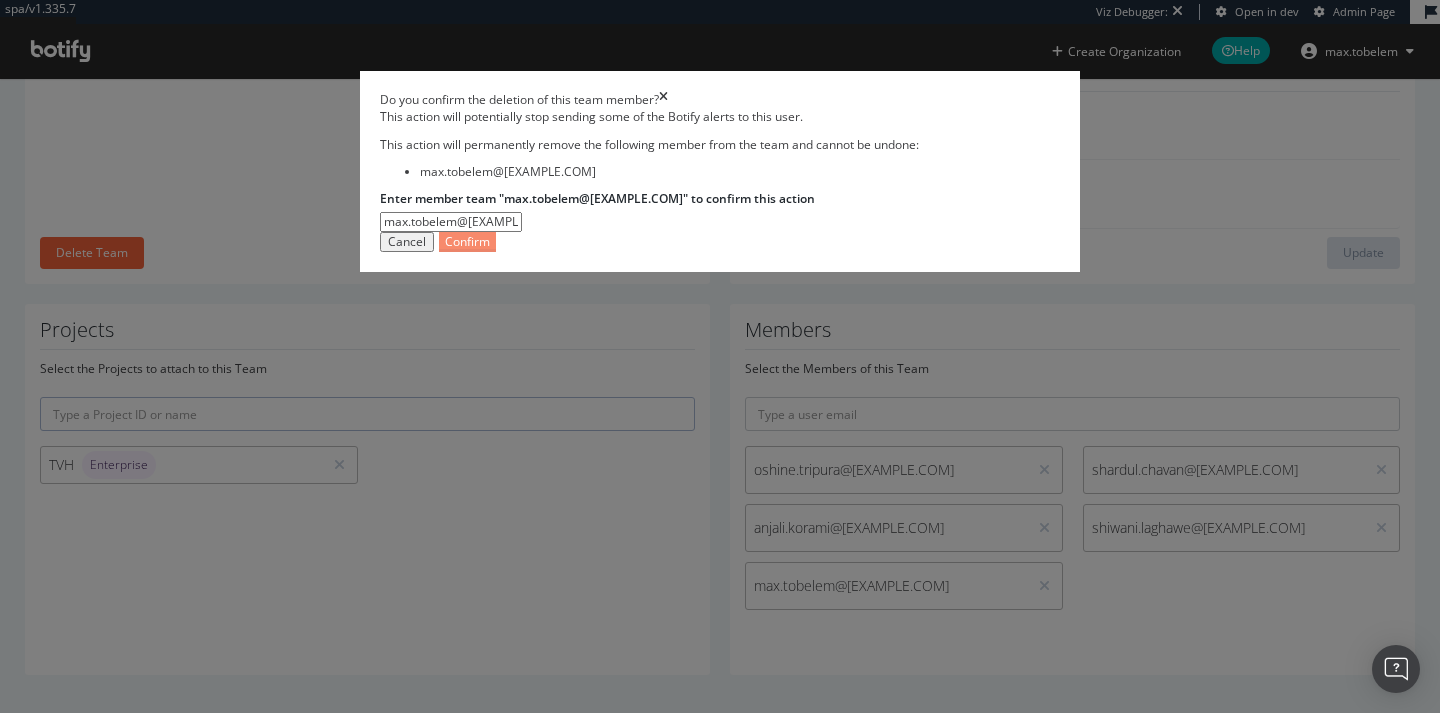 type on "max.tobelem@[EXAMPLE.COM]" 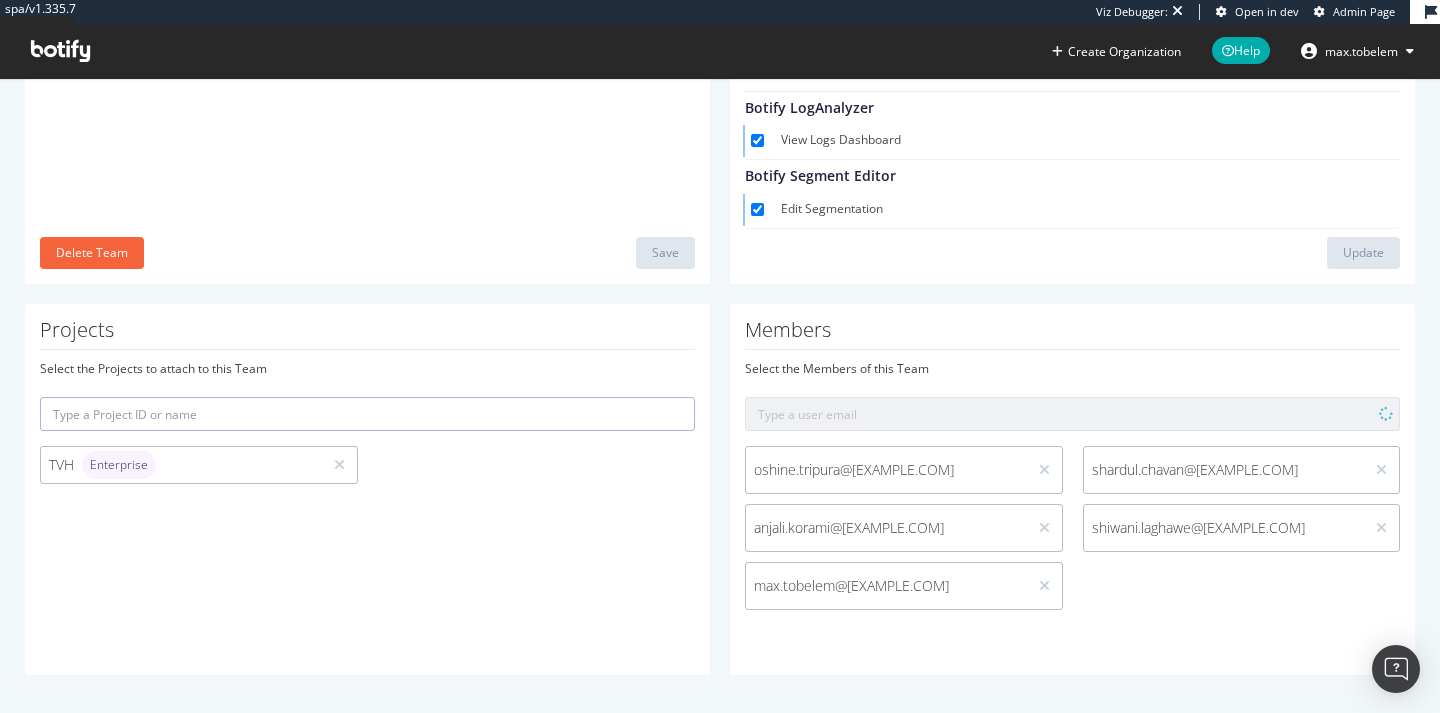 scroll, scrollTop: 247, scrollLeft: 0, axis: vertical 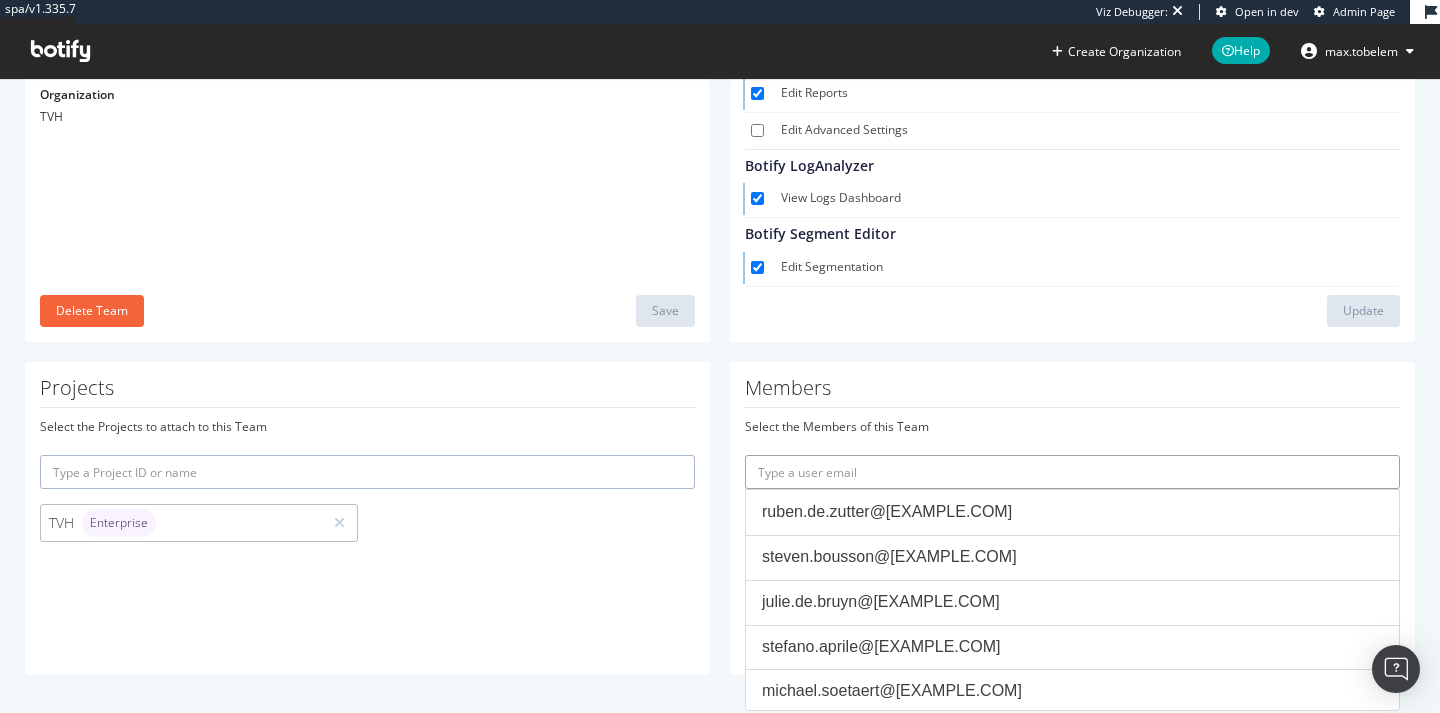 click at bounding box center [1072, 472] 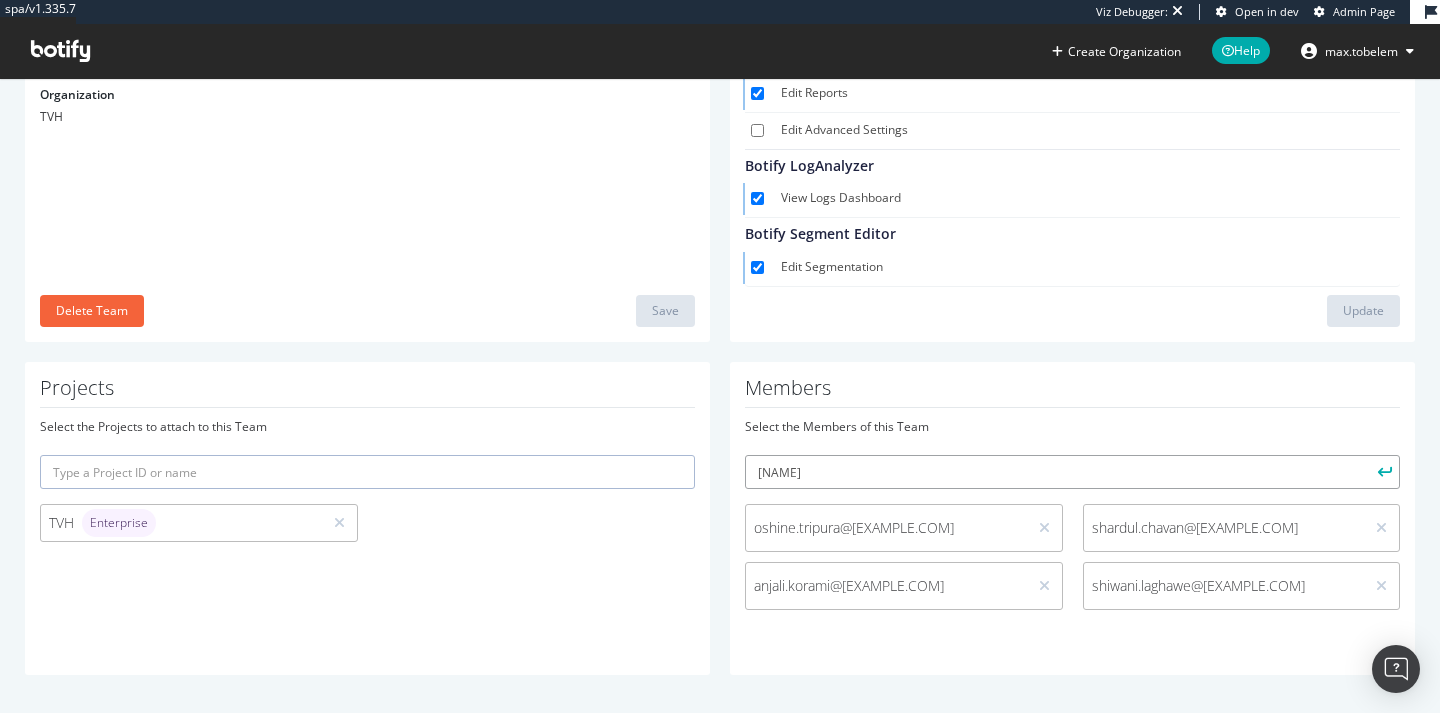 type on "[NAME]" 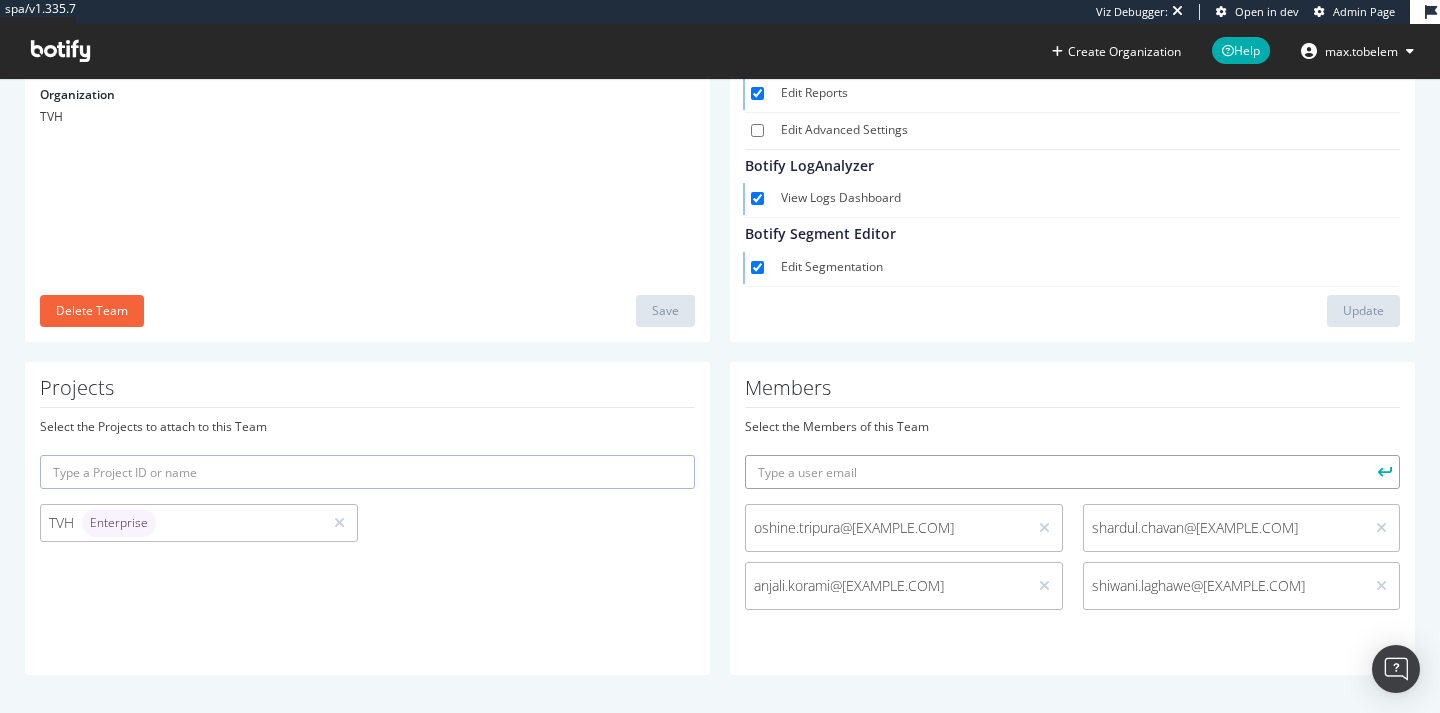 type on "max.tobelem@[EXAMPLE.COM]" 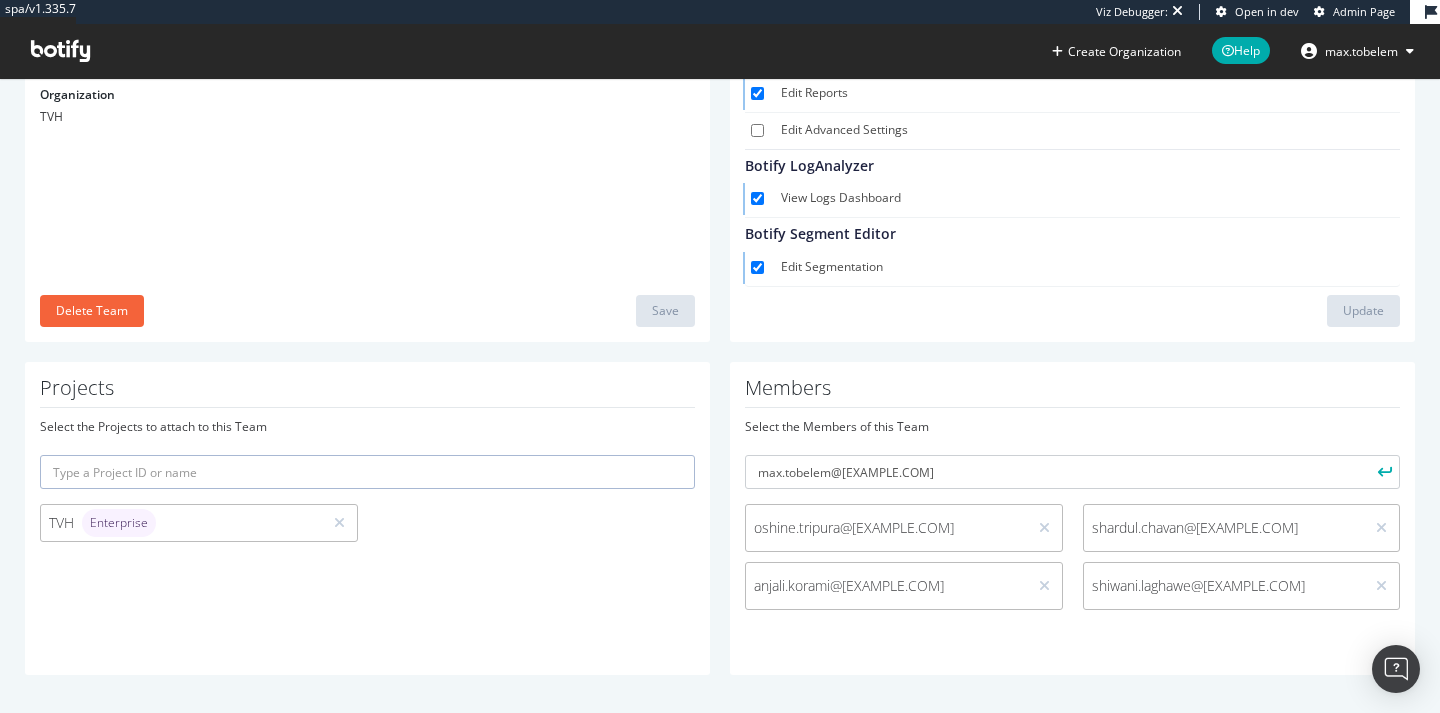 click at bounding box center [1383, 472] 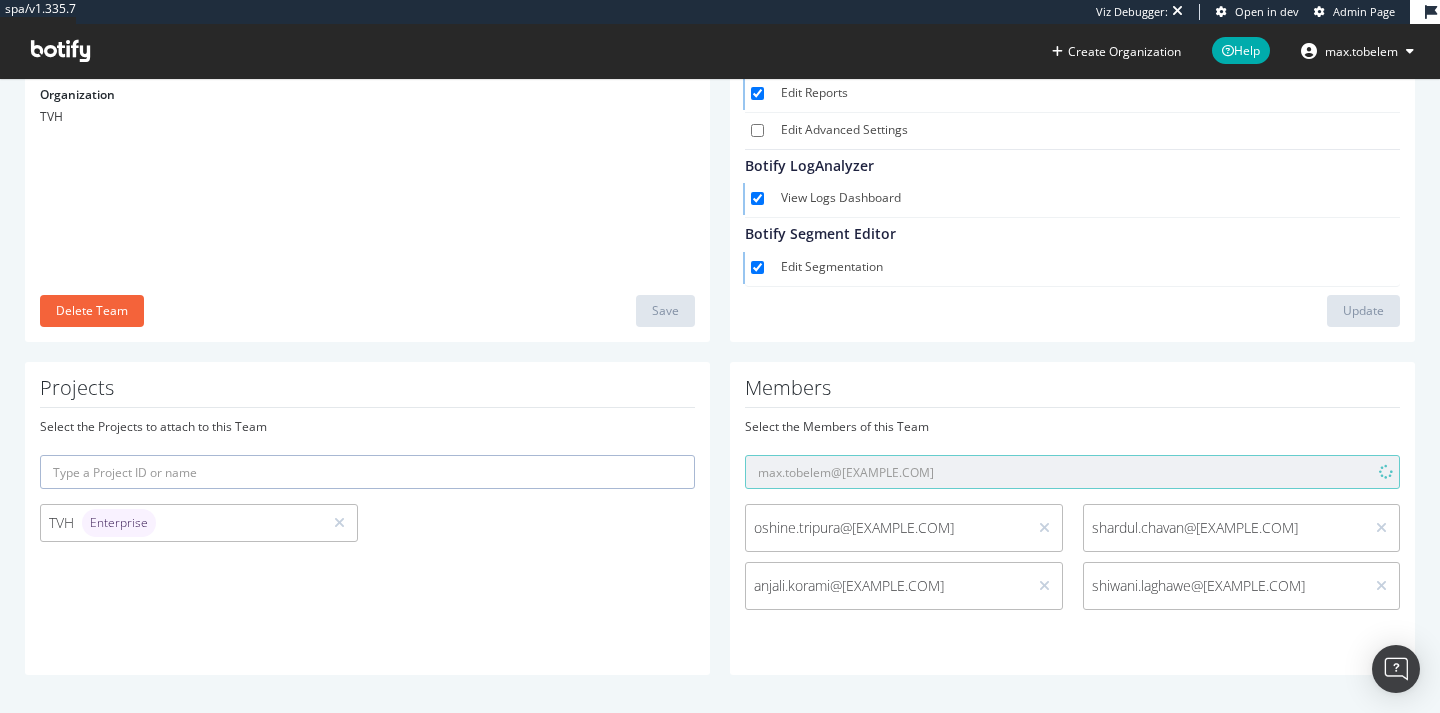 type 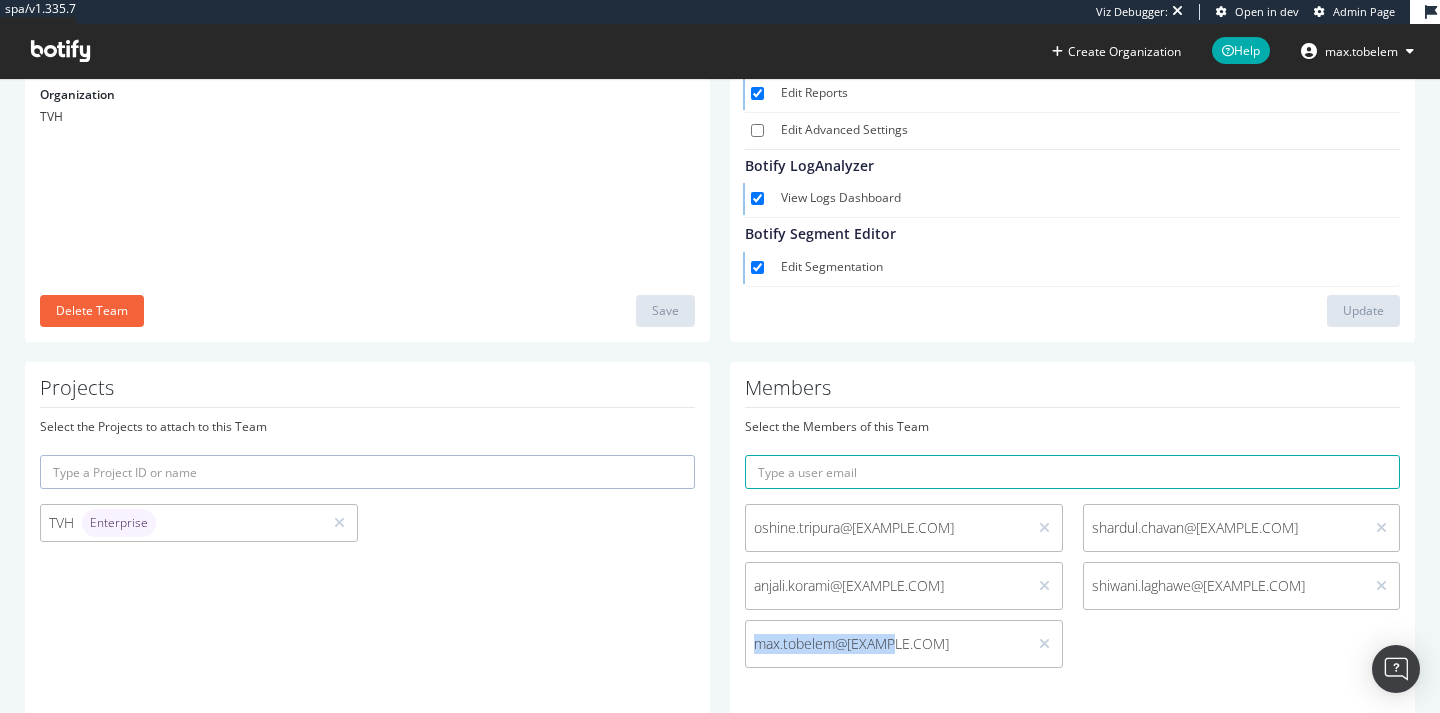 drag, startPoint x: 910, startPoint y: 640, endPoint x: 750, endPoint y: 641, distance: 160.00313 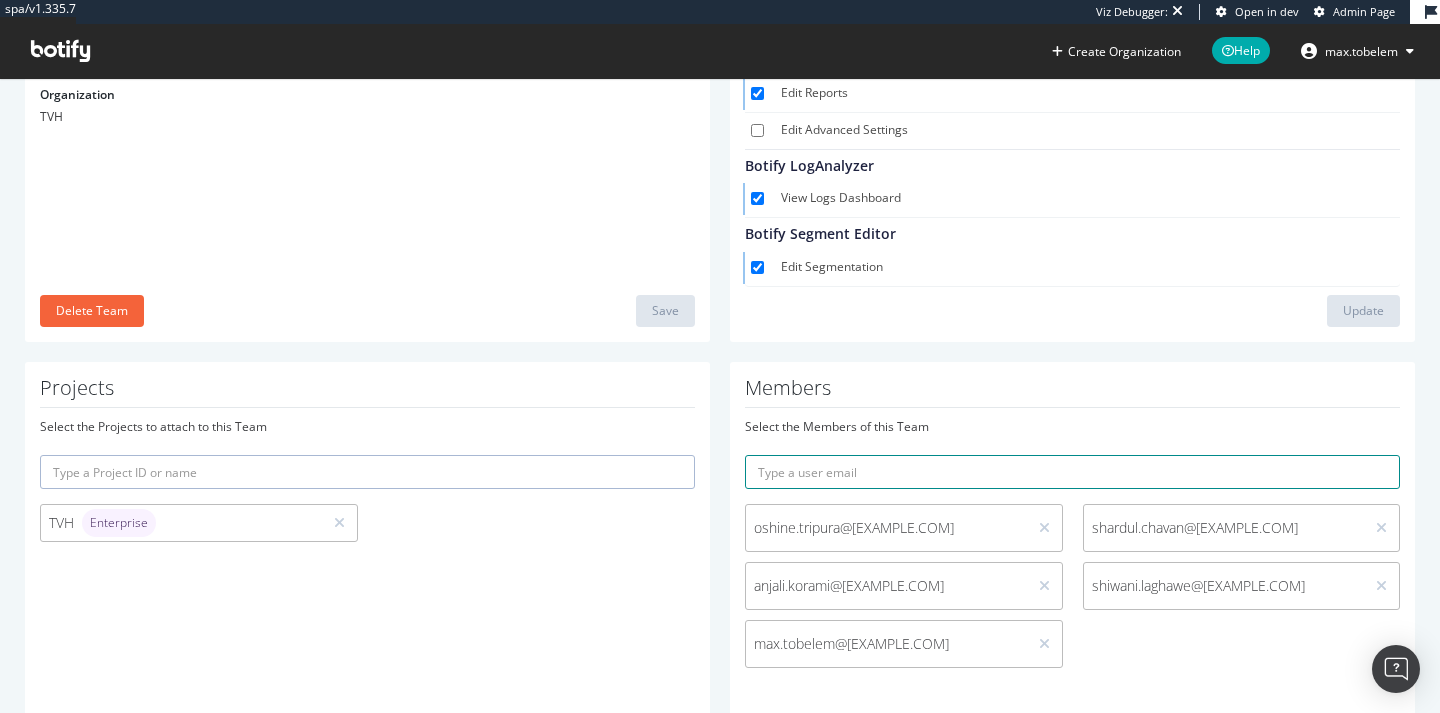 click at bounding box center (1072, 472) 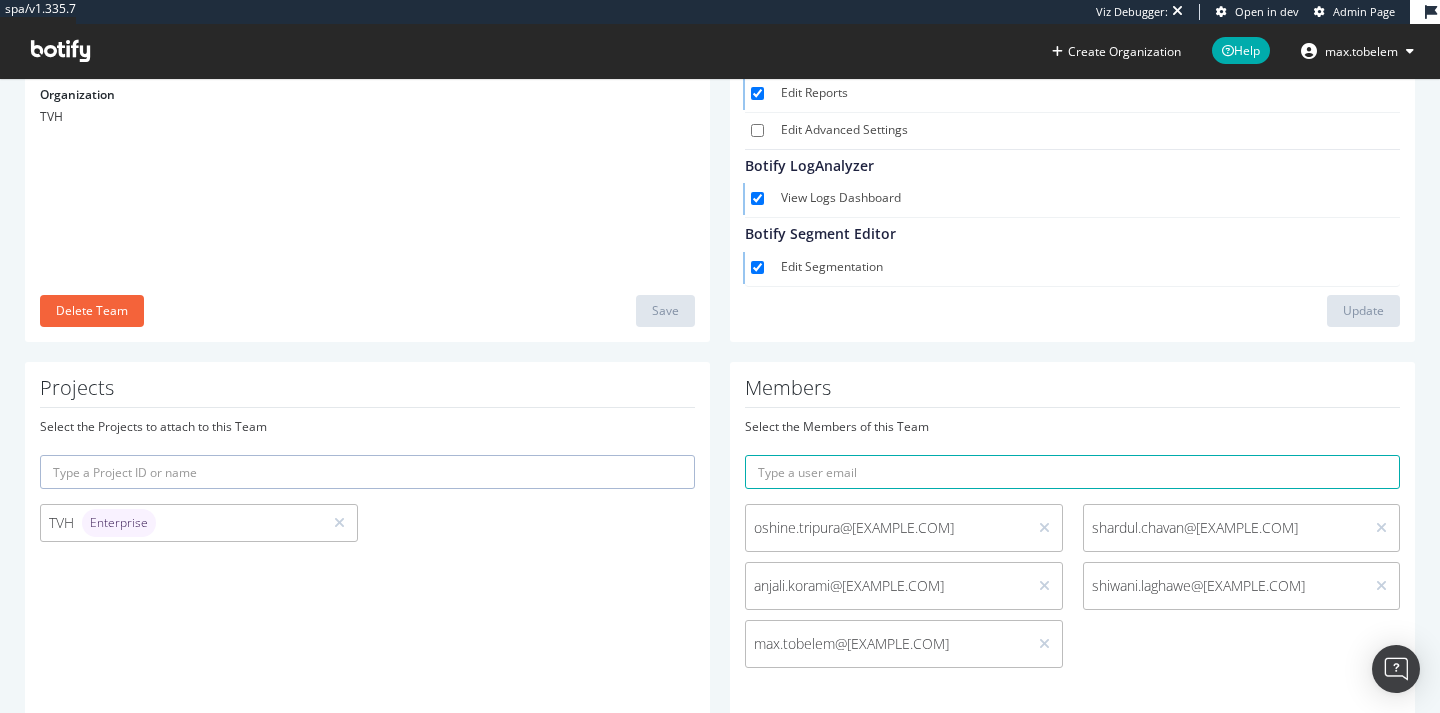 click on "Select the Members of this Team" at bounding box center [1072, 426] 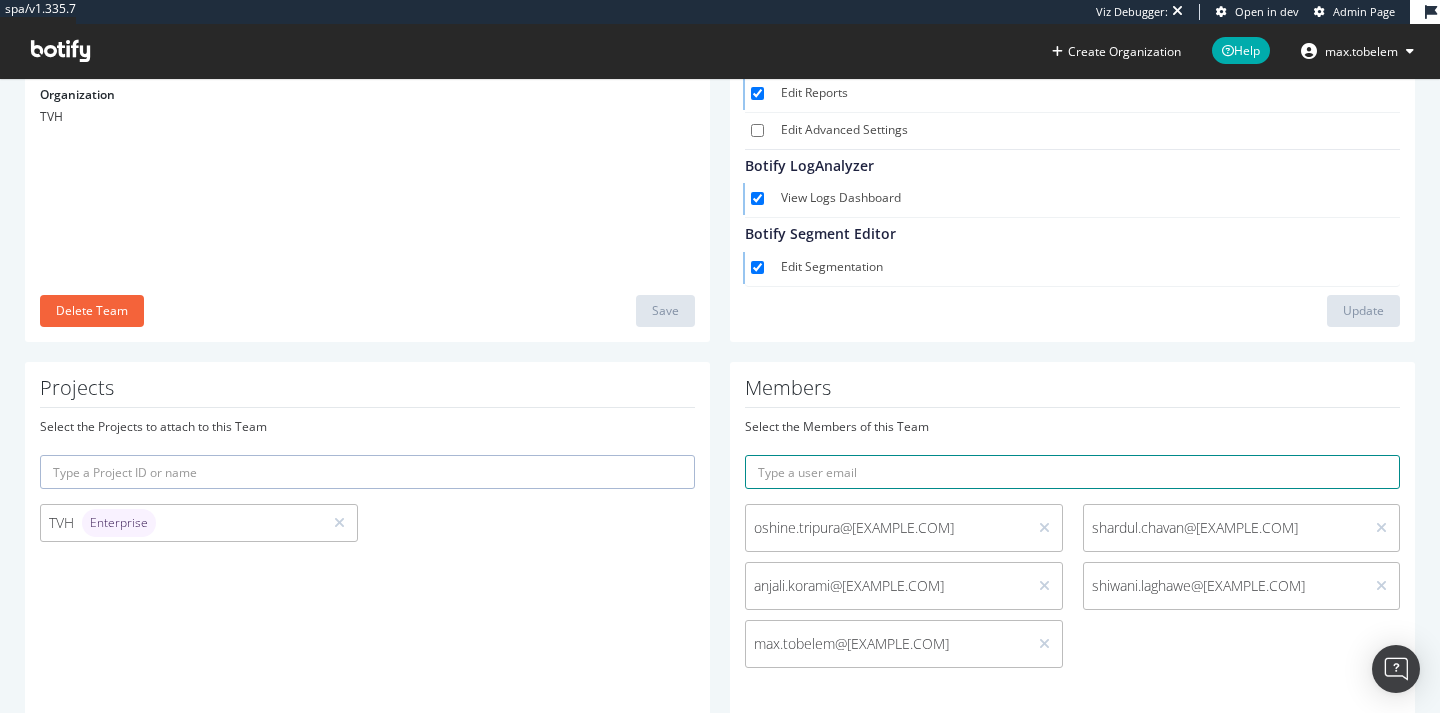 click at bounding box center (1072, 472) 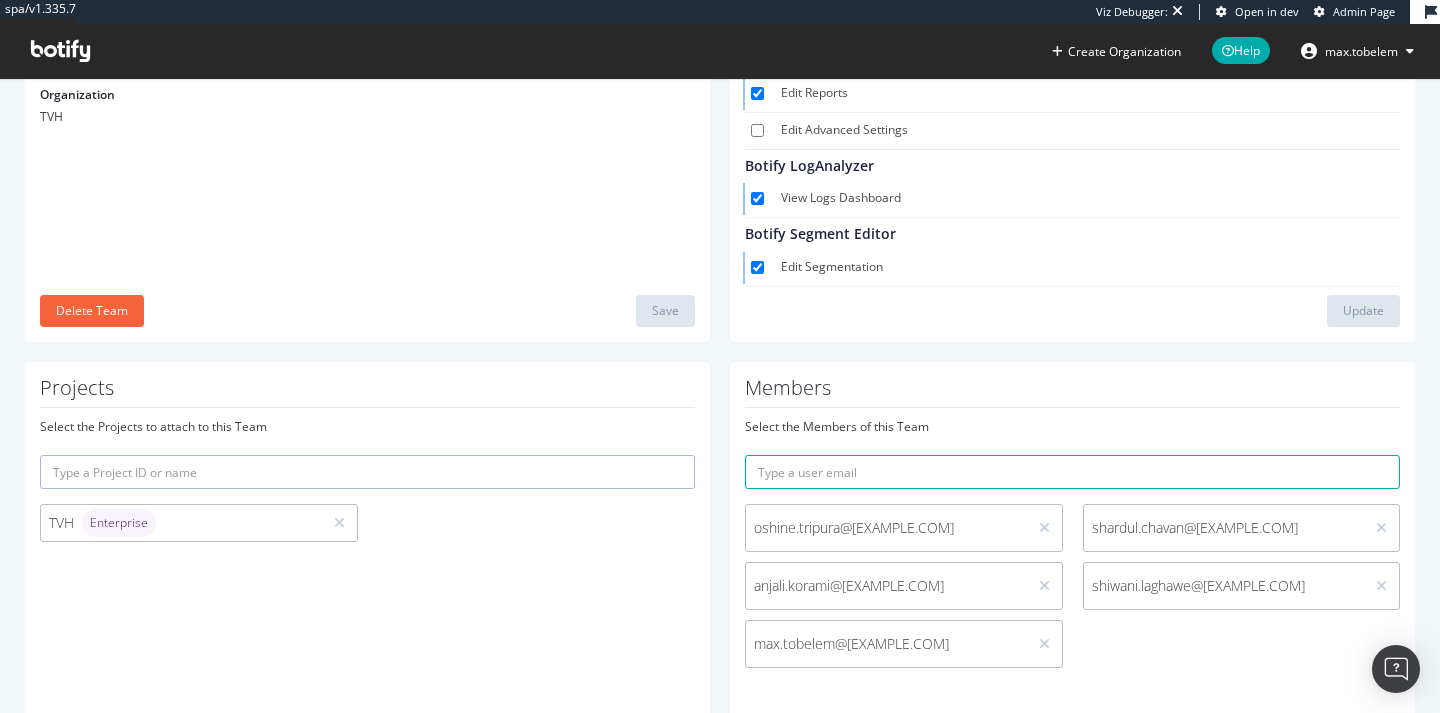 click on "Select the Members of this Team oshine.tripura@[EXAMPLE.COM] shardul.chavan@[EXAMPLE.COM] anjali.korami@[EXAMPLE.COM] shiwani.laghawe@[EXAMPLE.COM] max.tobelem@[EXAMPLE.COM]" at bounding box center [1072, 548] 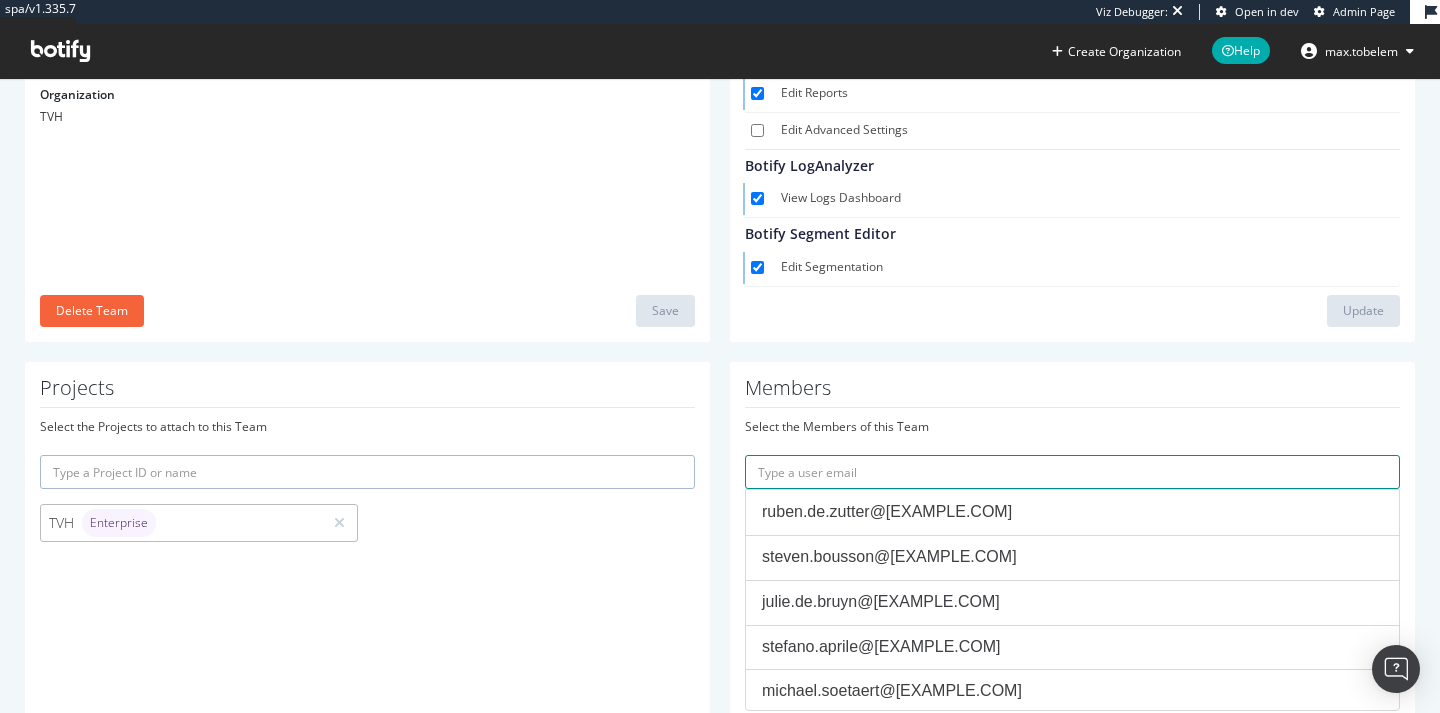 click at bounding box center (1072, 472) 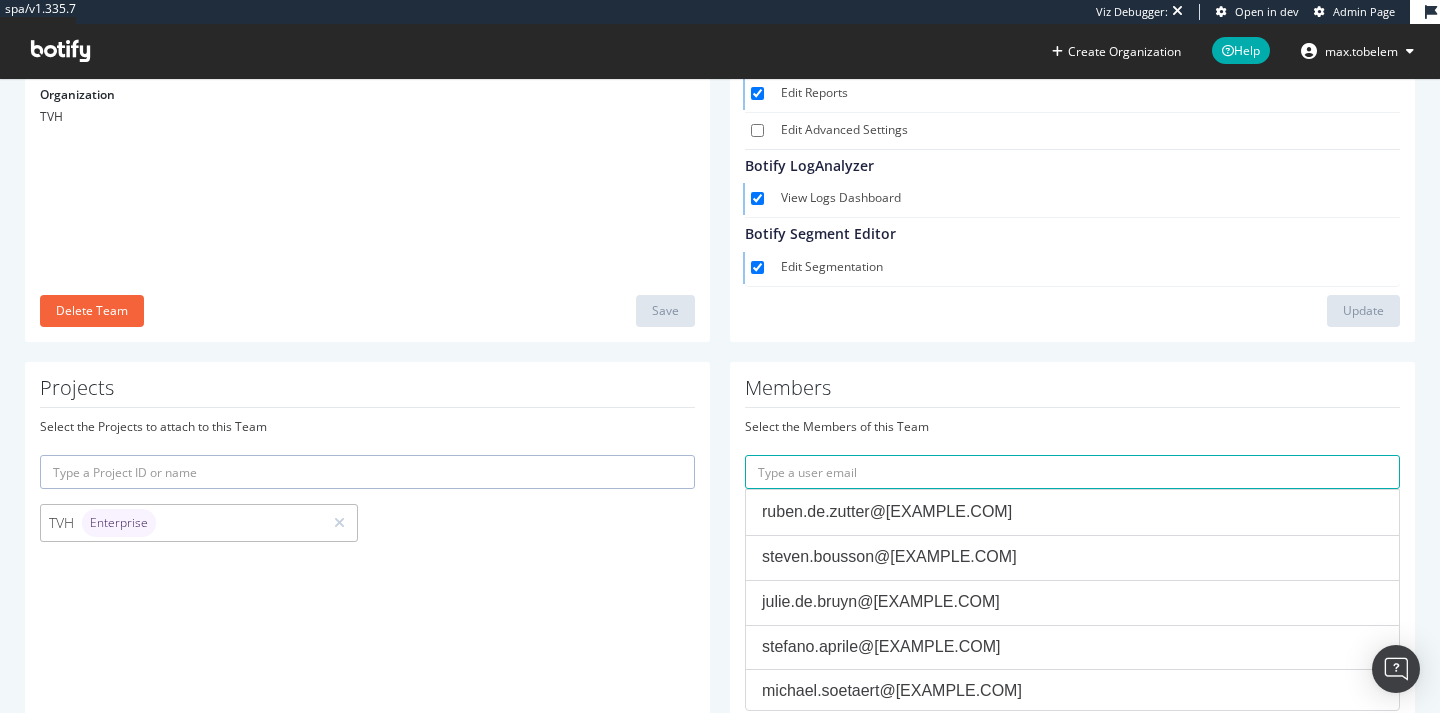 click on "Select the Members of this Team ruben.de.zutter@[EXAMPLE.COM] steven.bousson@[EXAMPLE.COM] julie.de.bruyn@[EXAMPLE.COM] stefano.aprile@[EXAMPLE.COM] michael.soetaert@[EXAMPLE.COM] oshine.tripura@[EXAMPLE.COM] shardul.chavan@[EXAMPLE.COM] anjali.korami@[EXAMPLE.COM] shiwani.laghawe@[EXAMPLE.COM] max.tobelem@[EXAMPLE.COM]" at bounding box center [1072, 548] 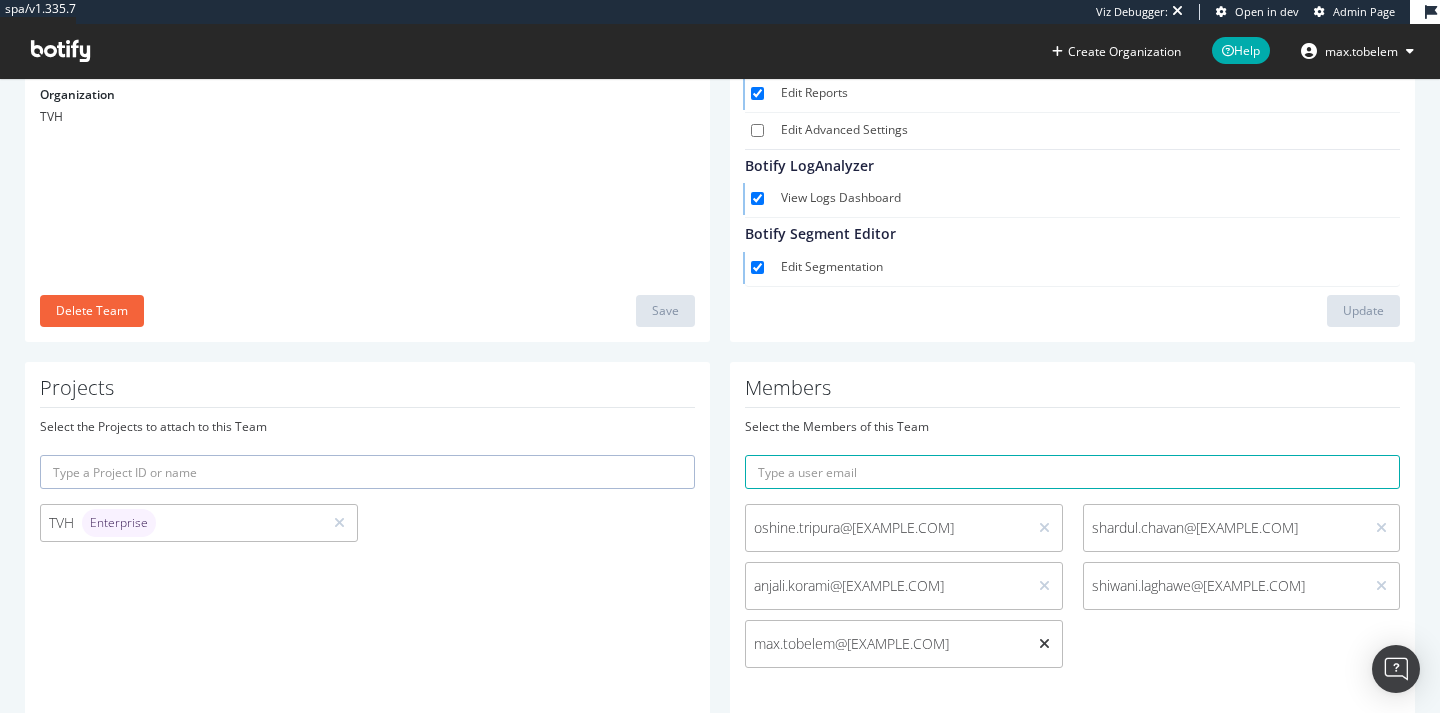 click at bounding box center (1044, 644) 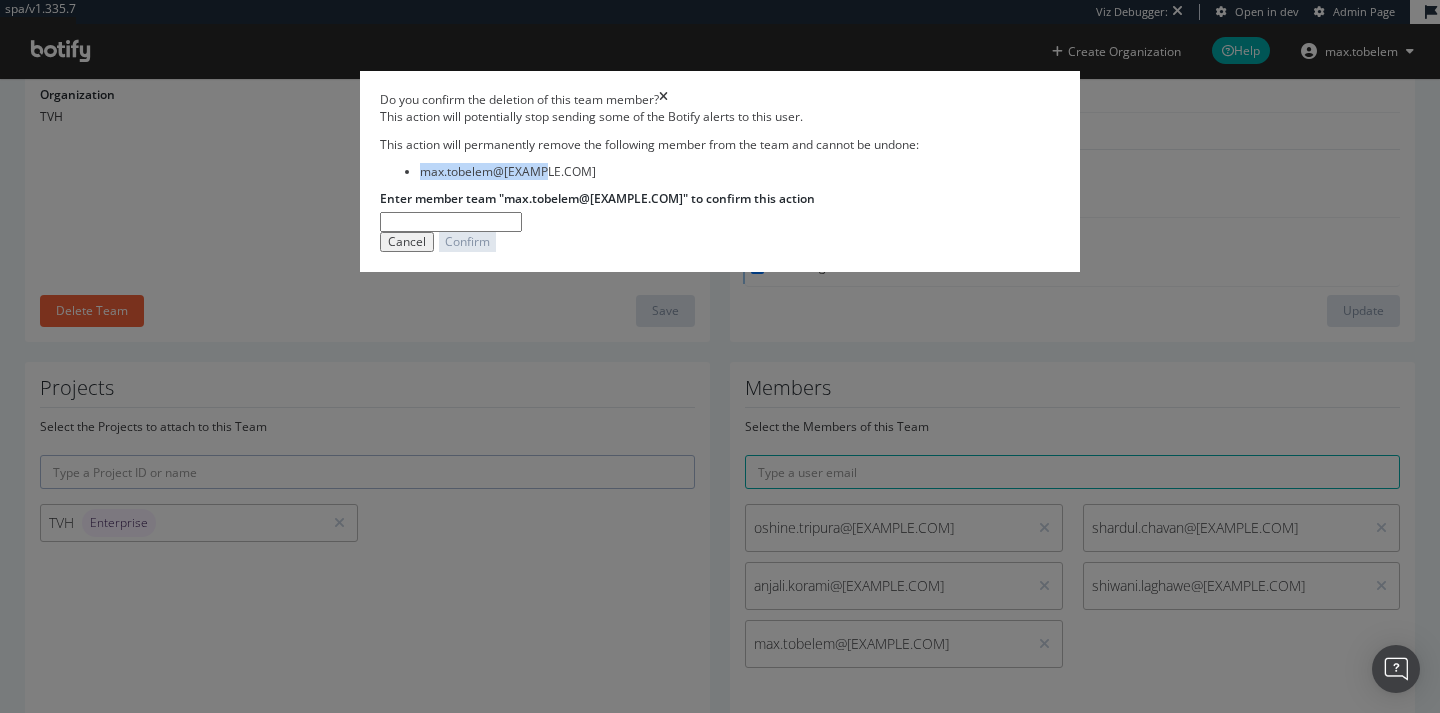 drag, startPoint x: 521, startPoint y: 353, endPoint x: 378, endPoint y: 353, distance: 143 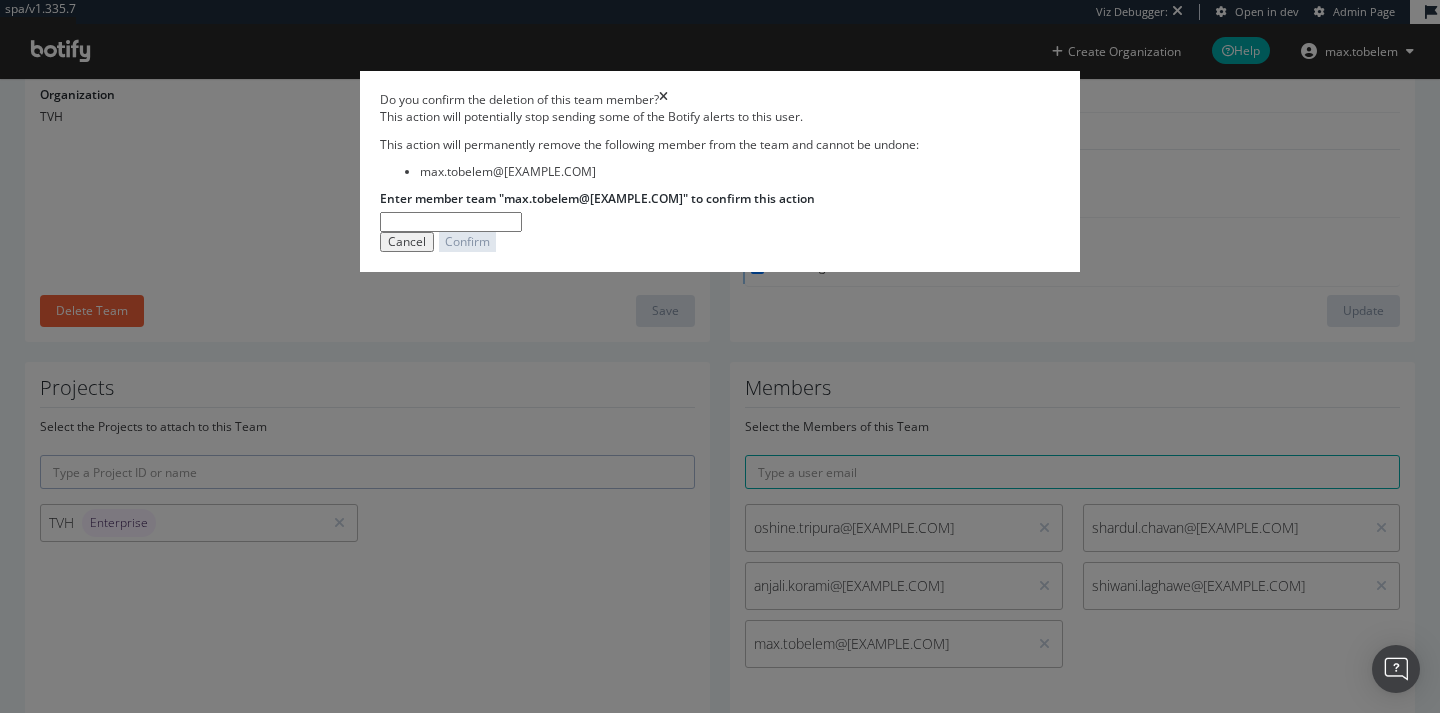 click on "Enter member team "max.tobelem@[EXAMPLE.COM]" to confirm this action" at bounding box center [451, 222] 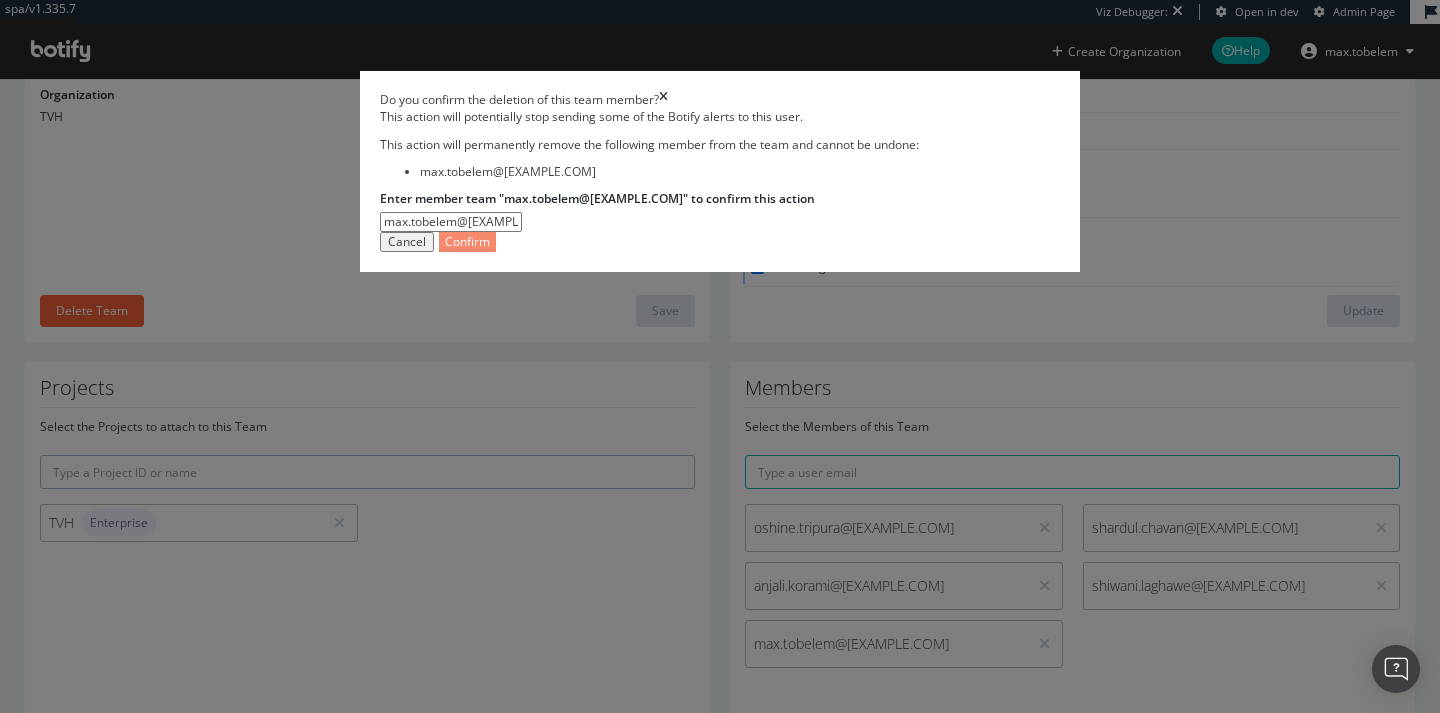 type on "max.tobelem@[EXAMPLE.COM]" 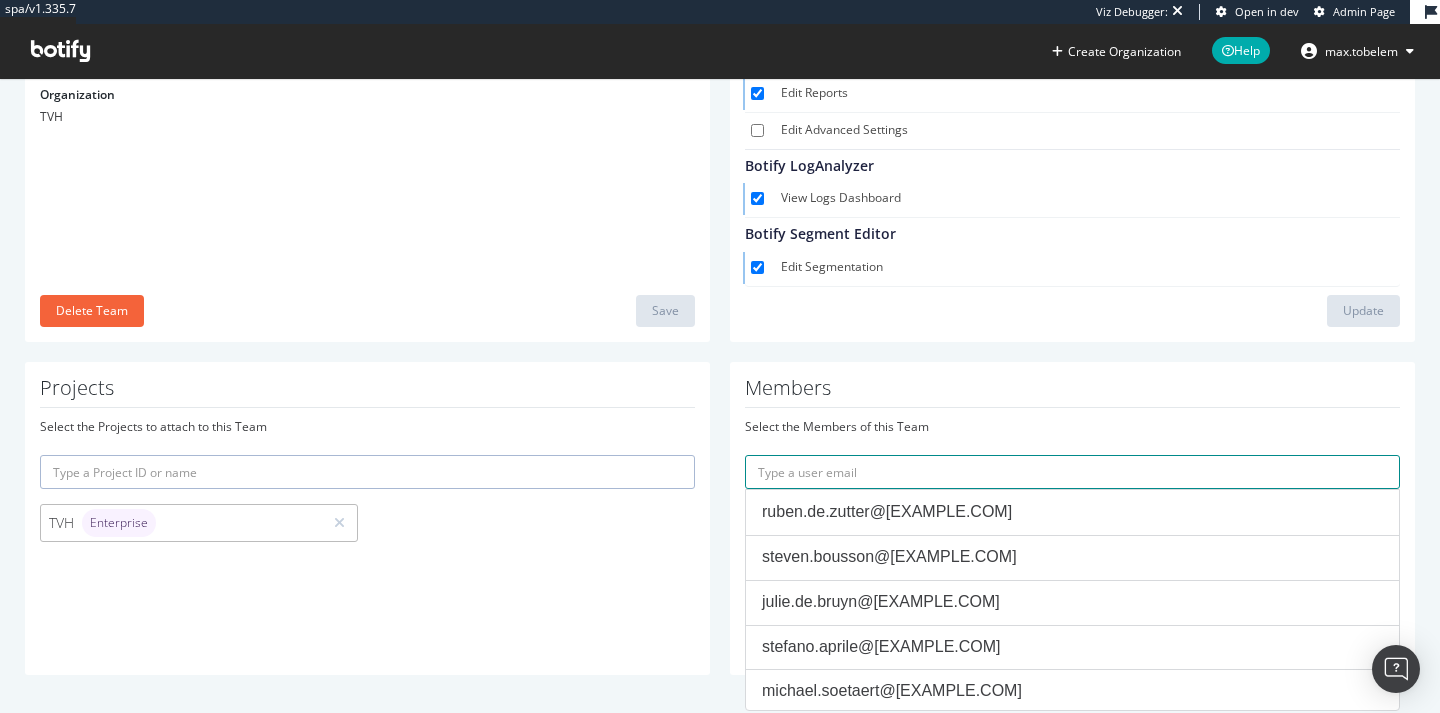 click at bounding box center (1072, 472) 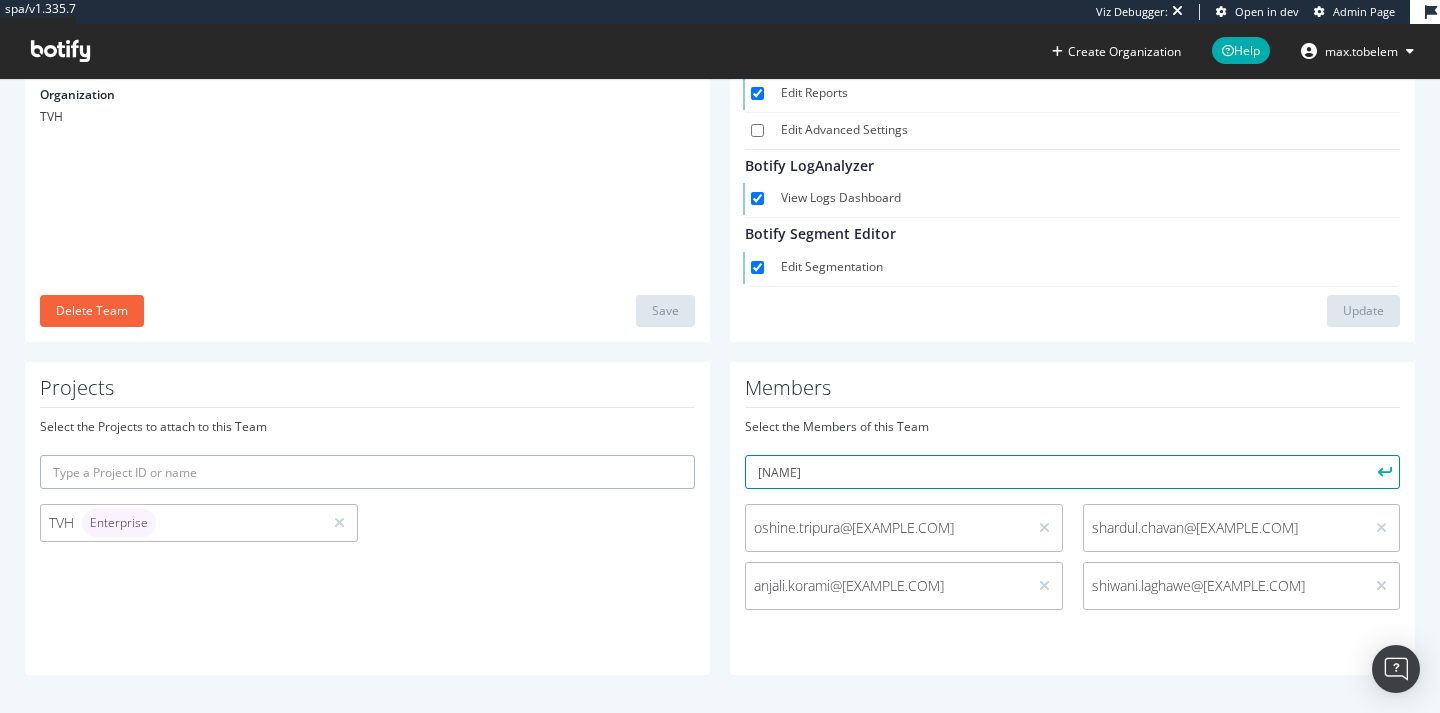 type on "z" 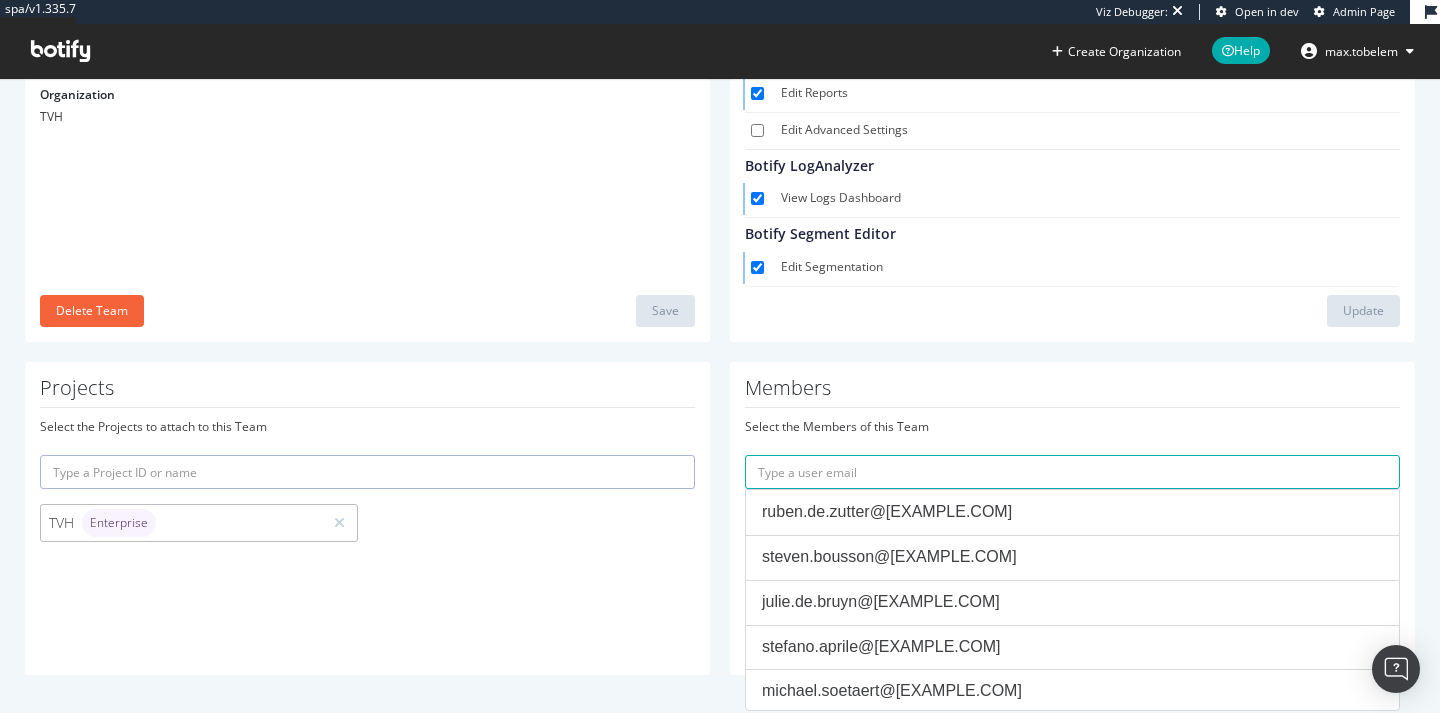 click on "ruben.de.zutter@[EXAMPLE.COM]" at bounding box center [1072, 512] 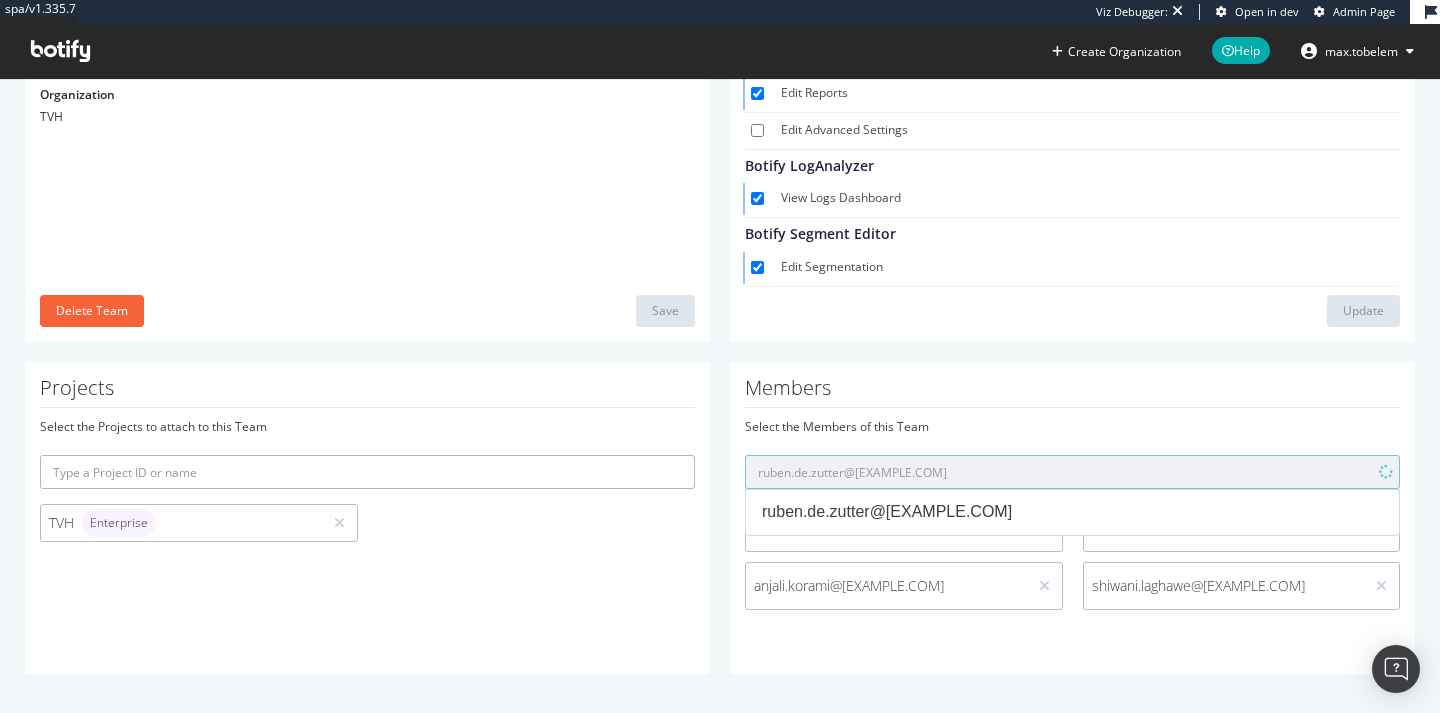 type 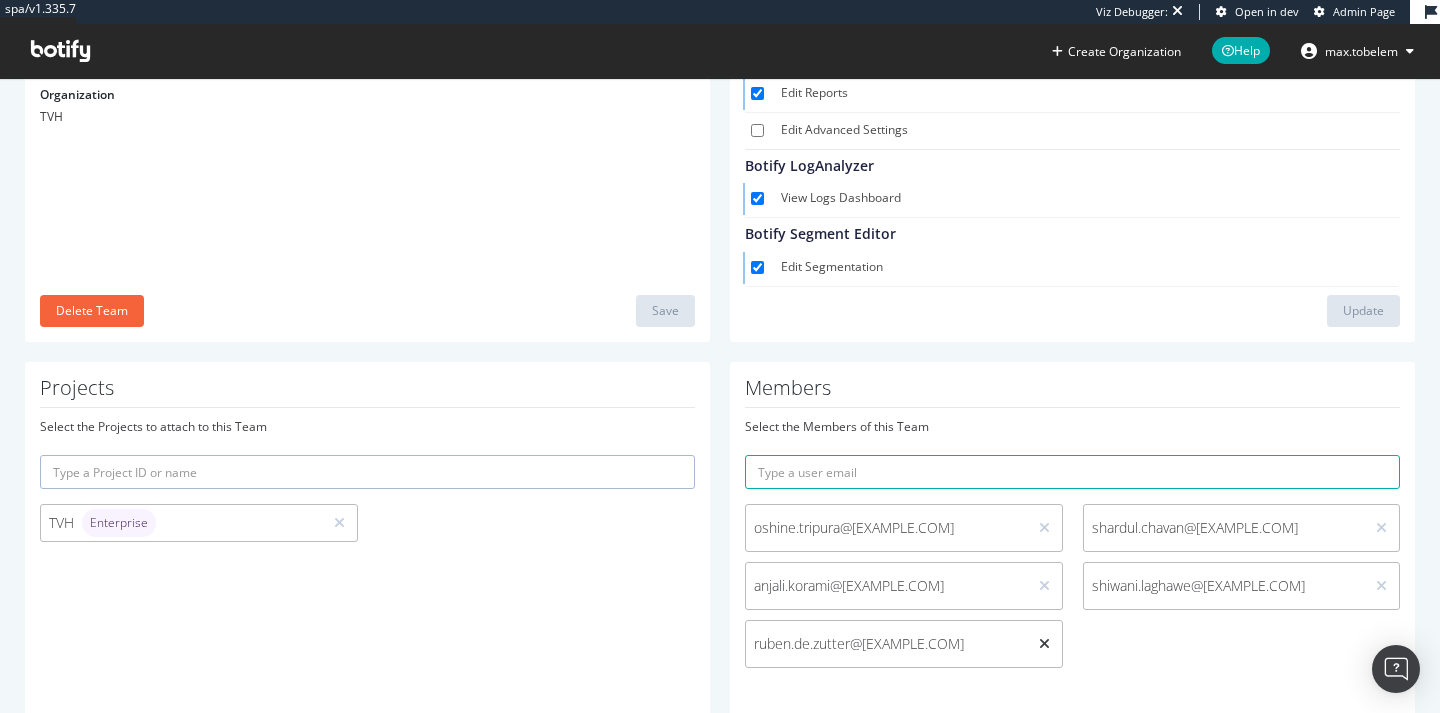 click at bounding box center (1044, 644) 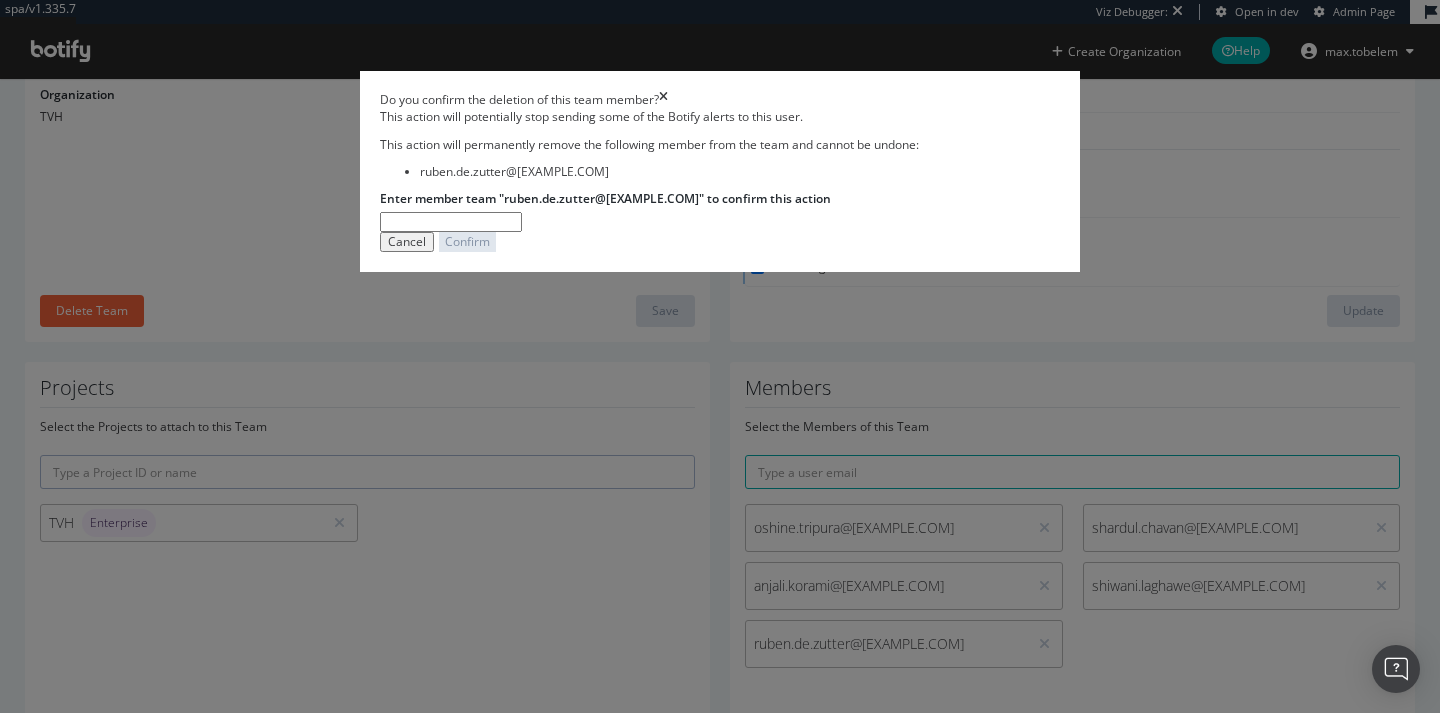 click on "ruben.de.zutter@[EXAMPLE.COM]" at bounding box center (740, 171) 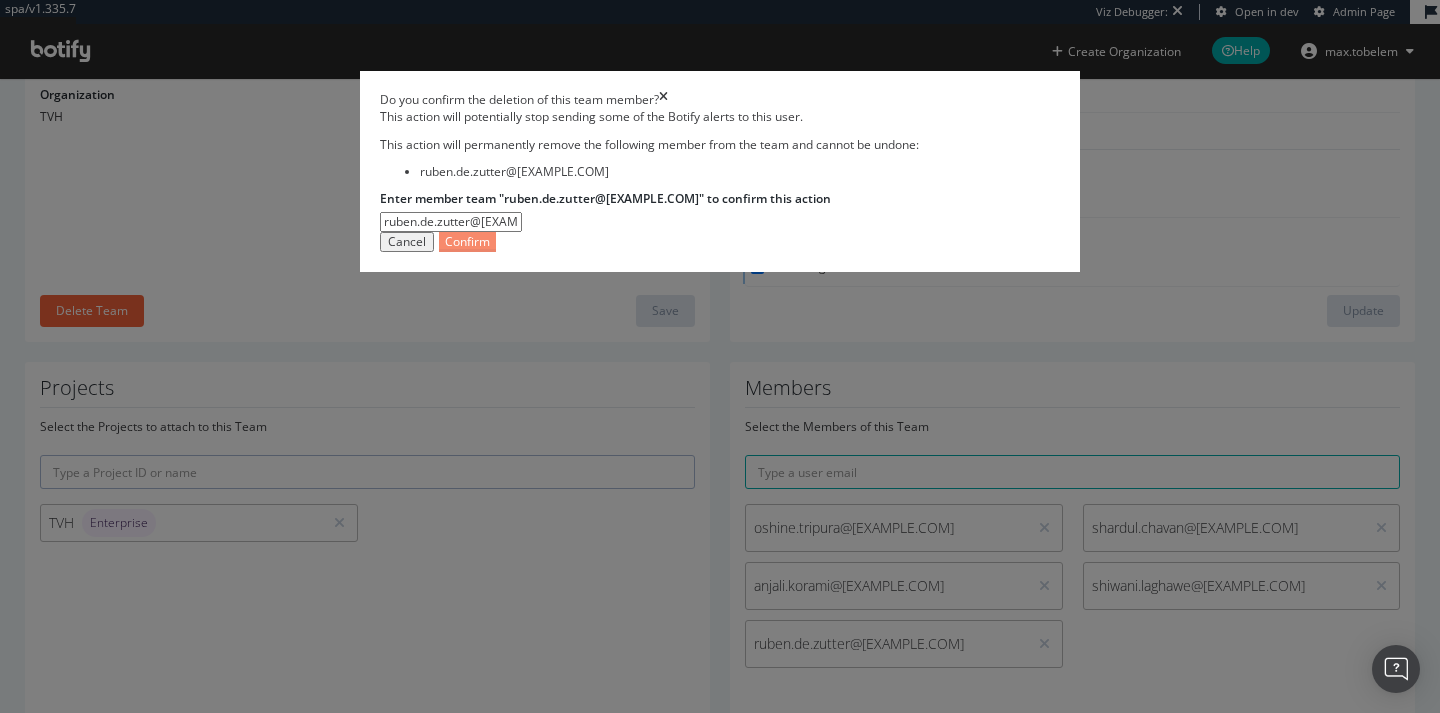type on "ruben.de.zutter@[EXAMPLE.COM]" 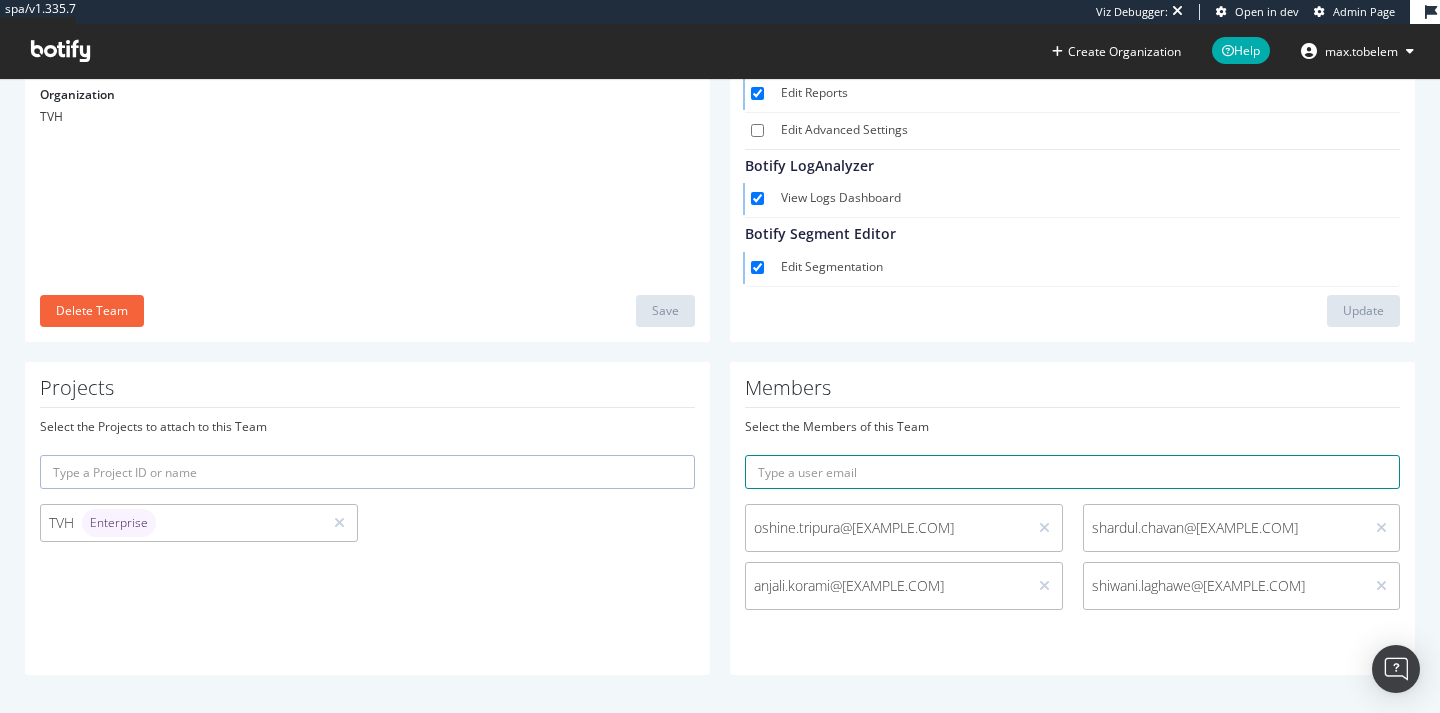 click at bounding box center [1072, 472] 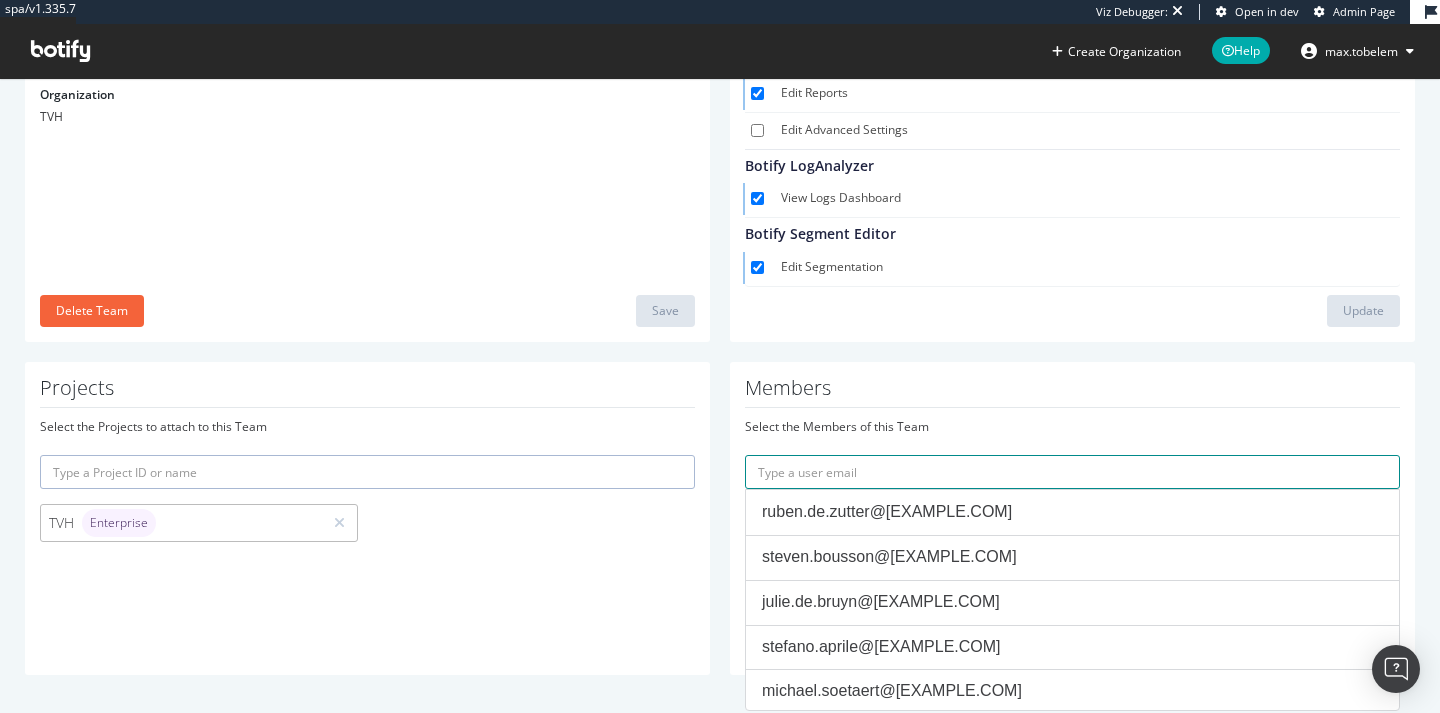paste on "ybastide+mpw@[EXAMPLE.COM]" 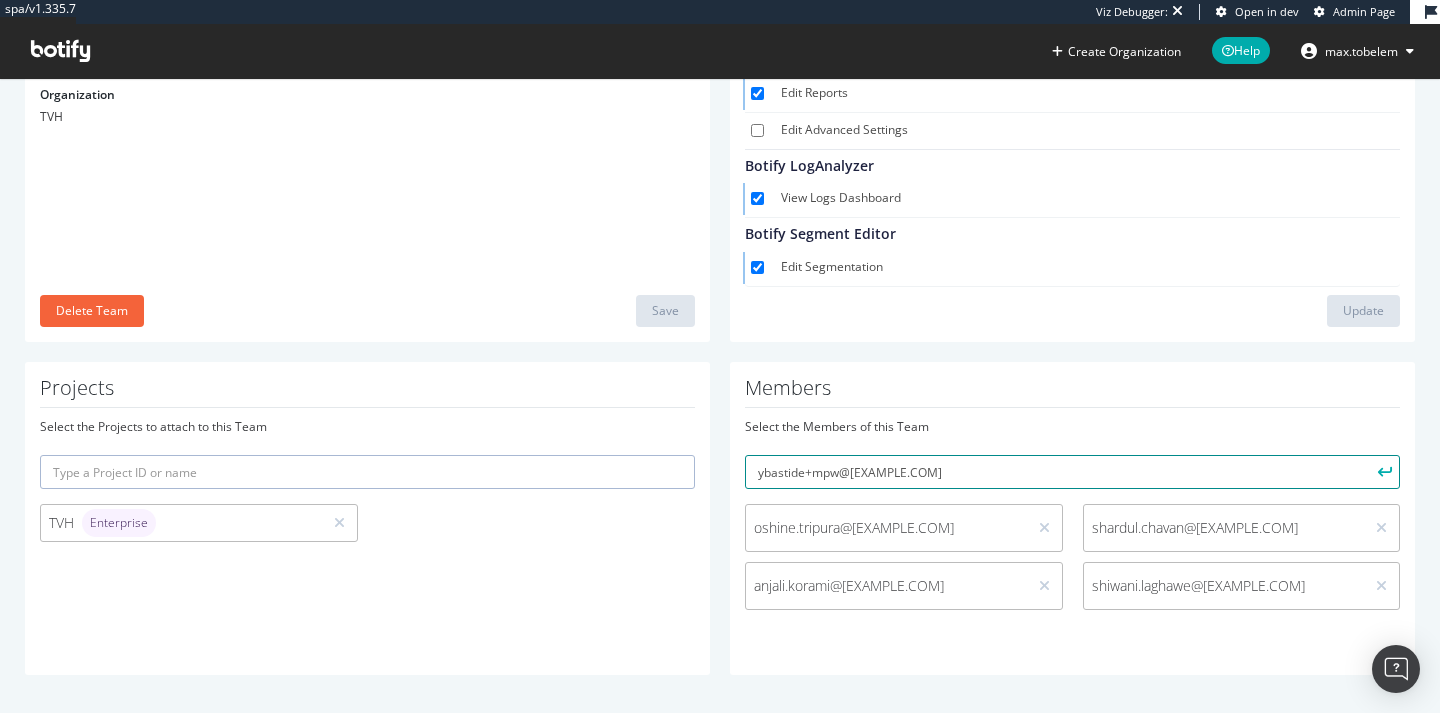 type on "ybastide+mpw@[EXAMPLE.COM]" 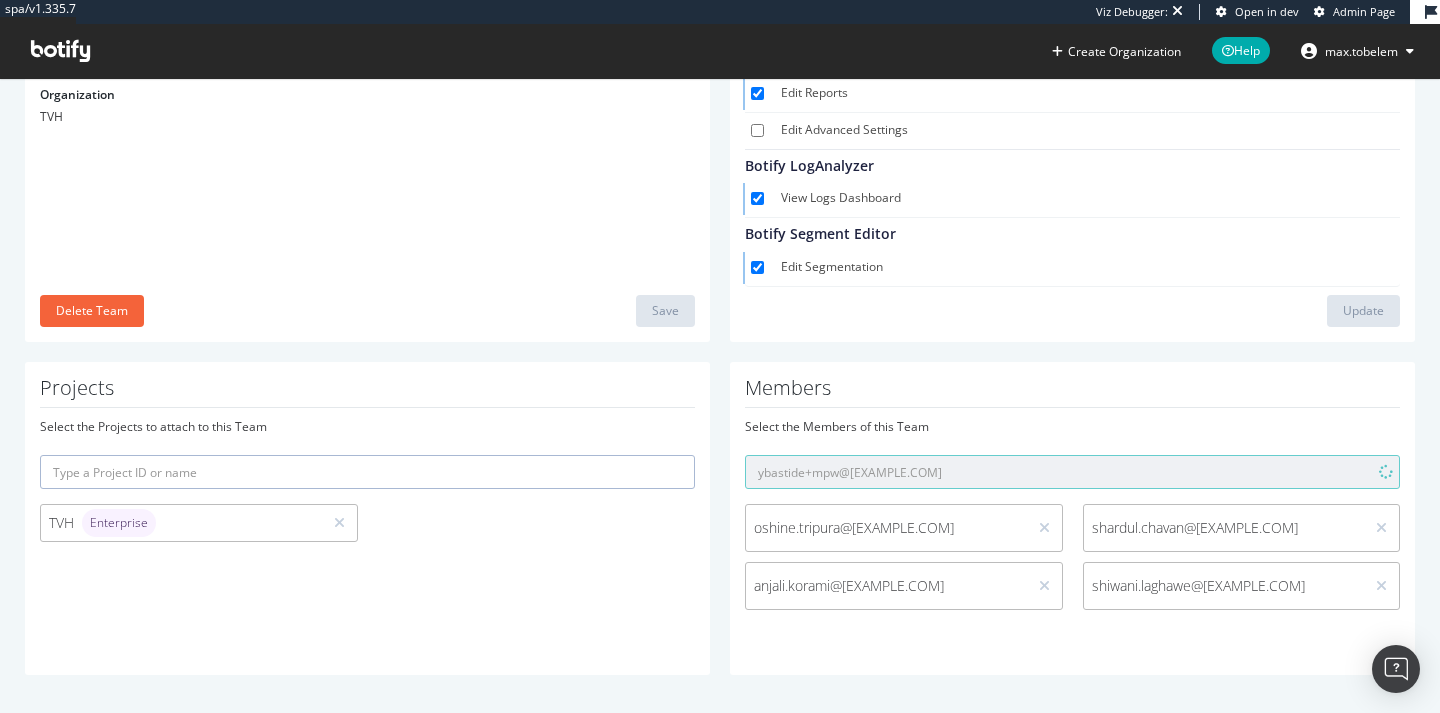 type 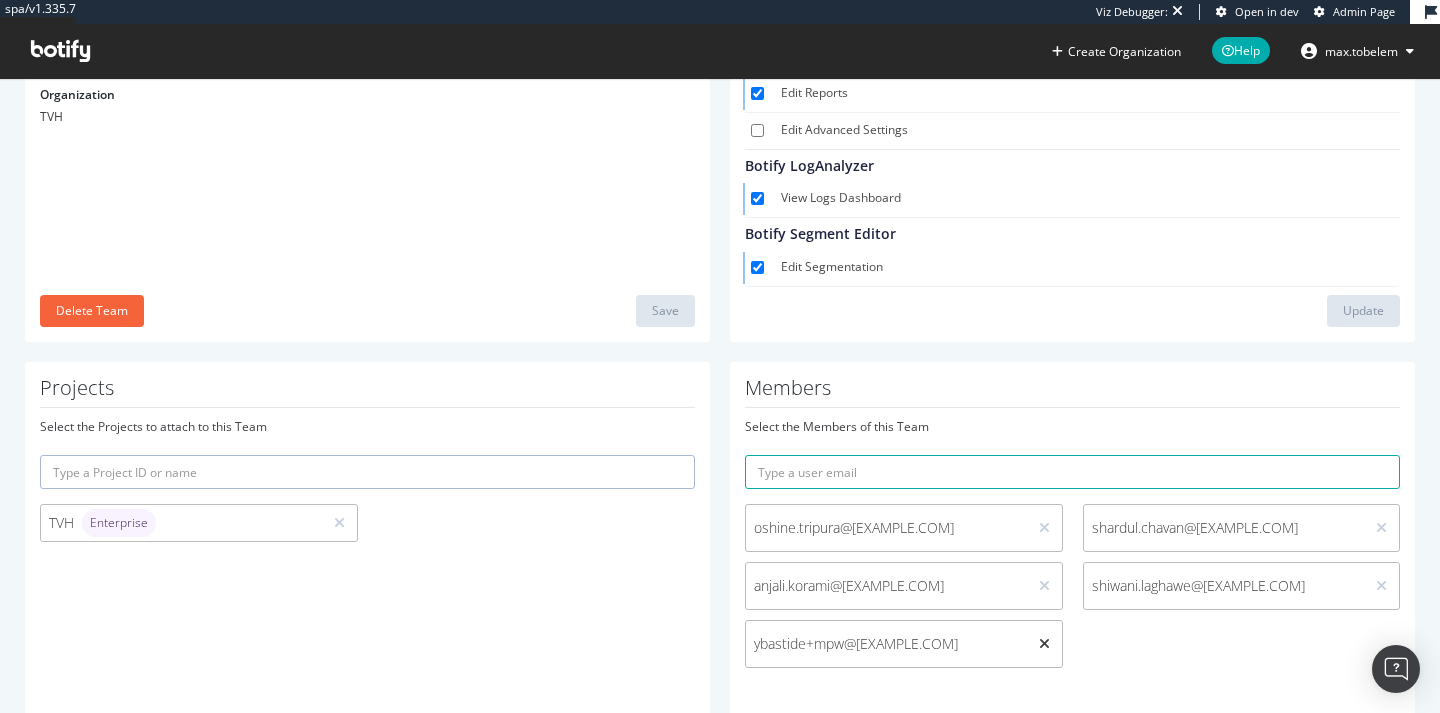 click at bounding box center (1044, 644) 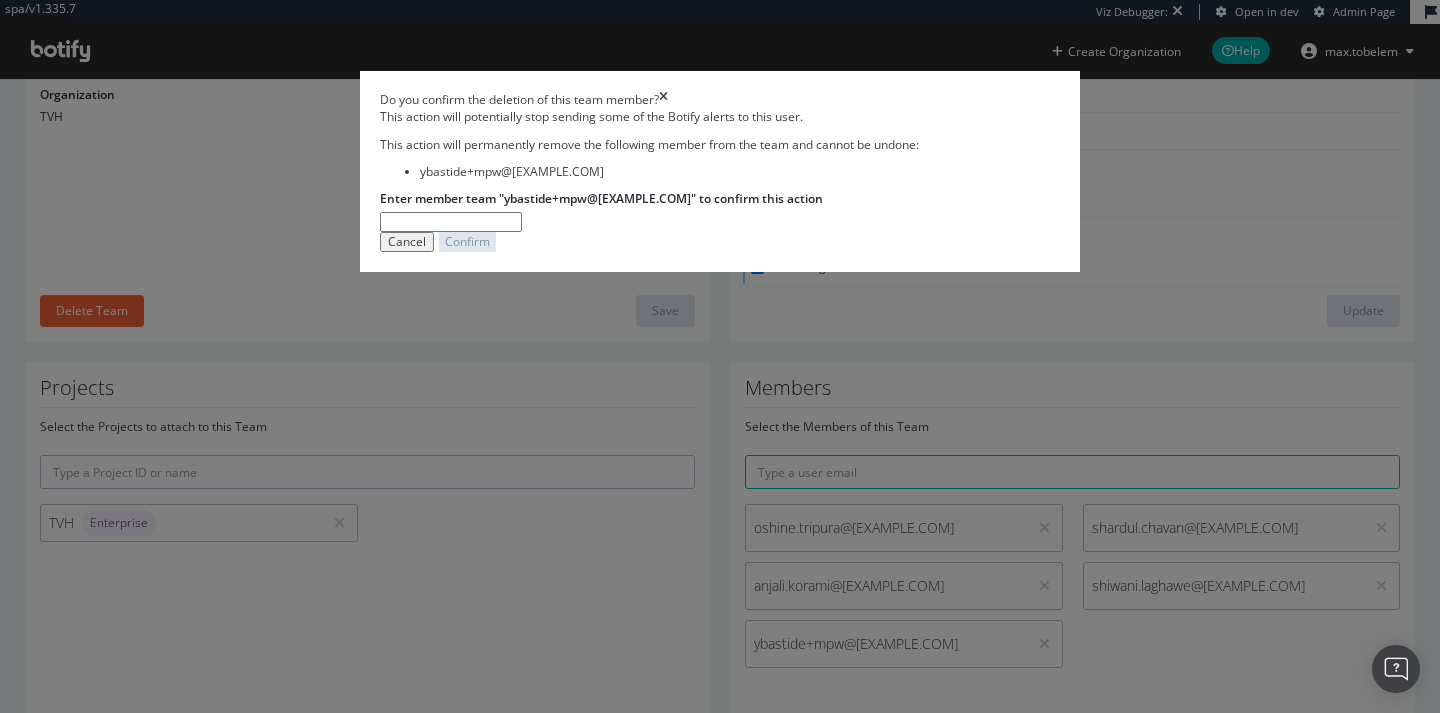 type on "Team.objects.get(id=6482)" 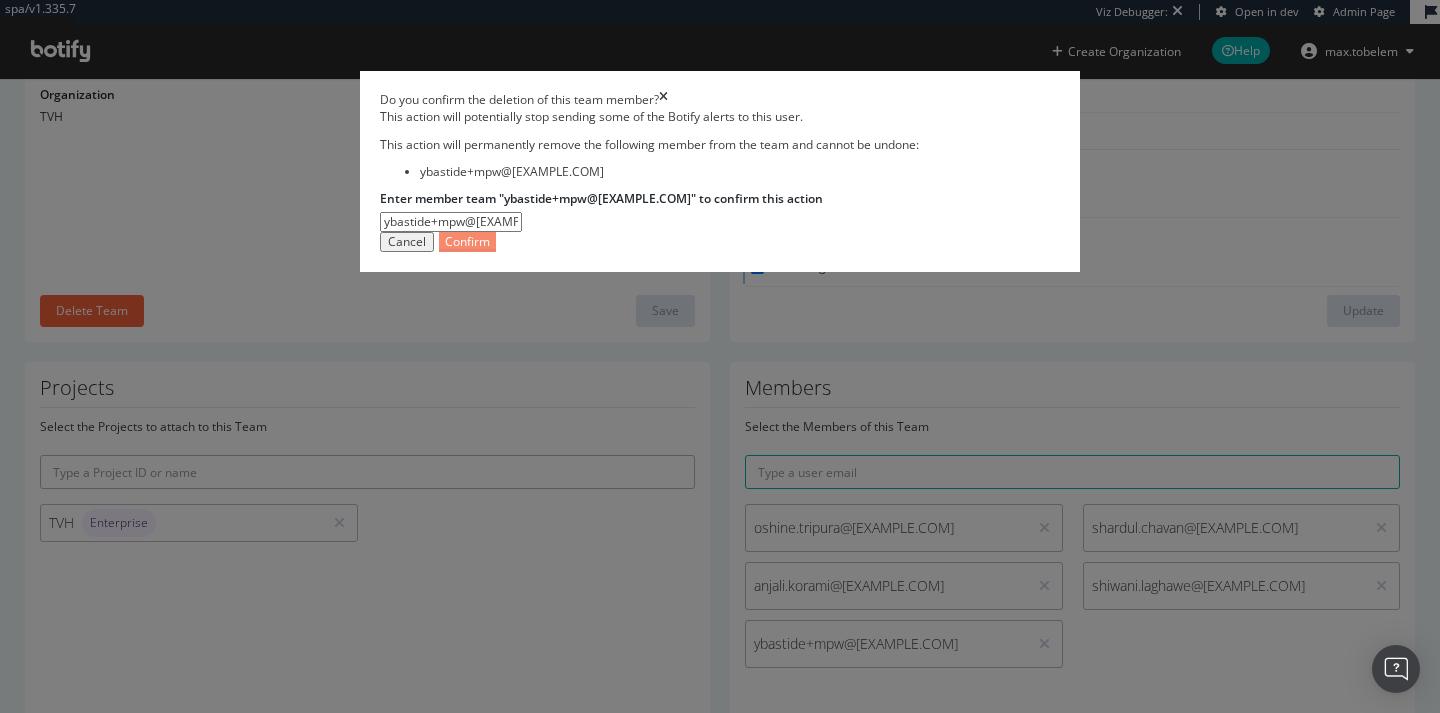 type on "ybastide+mpw@[EXAMPLE.COM]" 